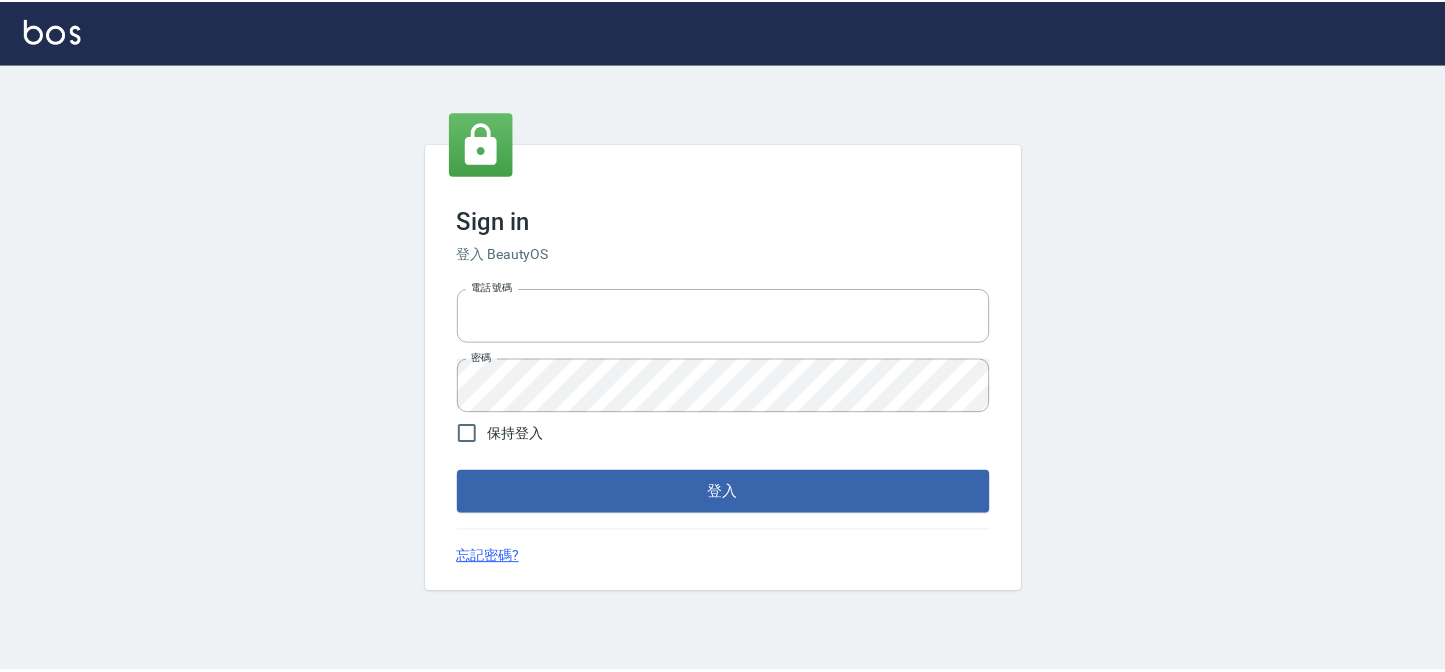 scroll, scrollTop: 0, scrollLeft: 0, axis: both 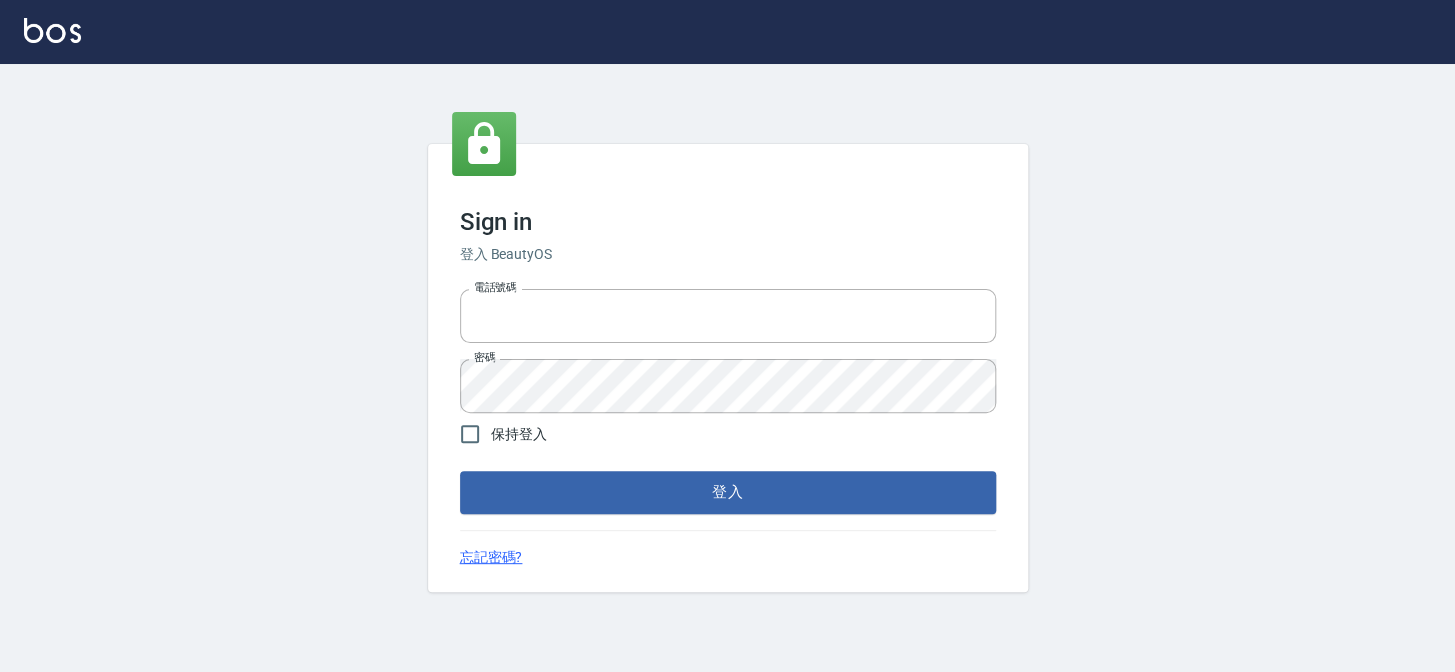 type on "27151227" 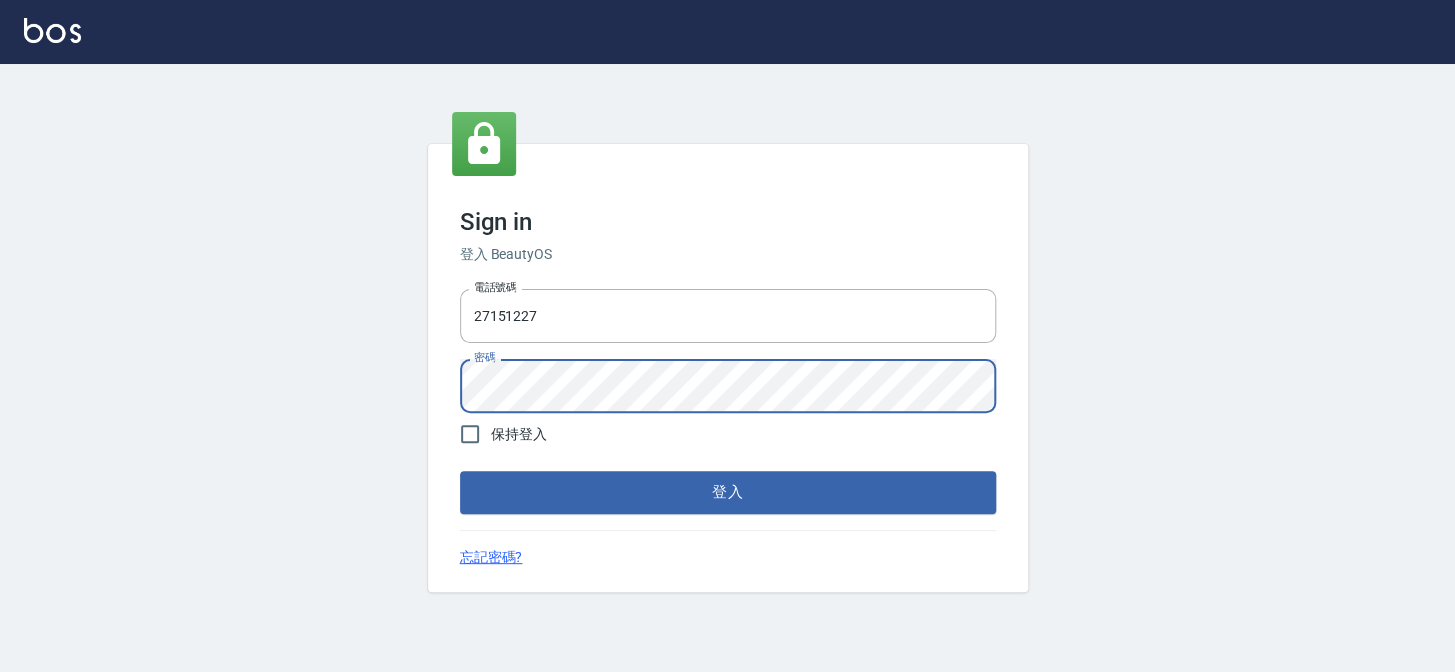 click on "登入" at bounding box center (728, 492) 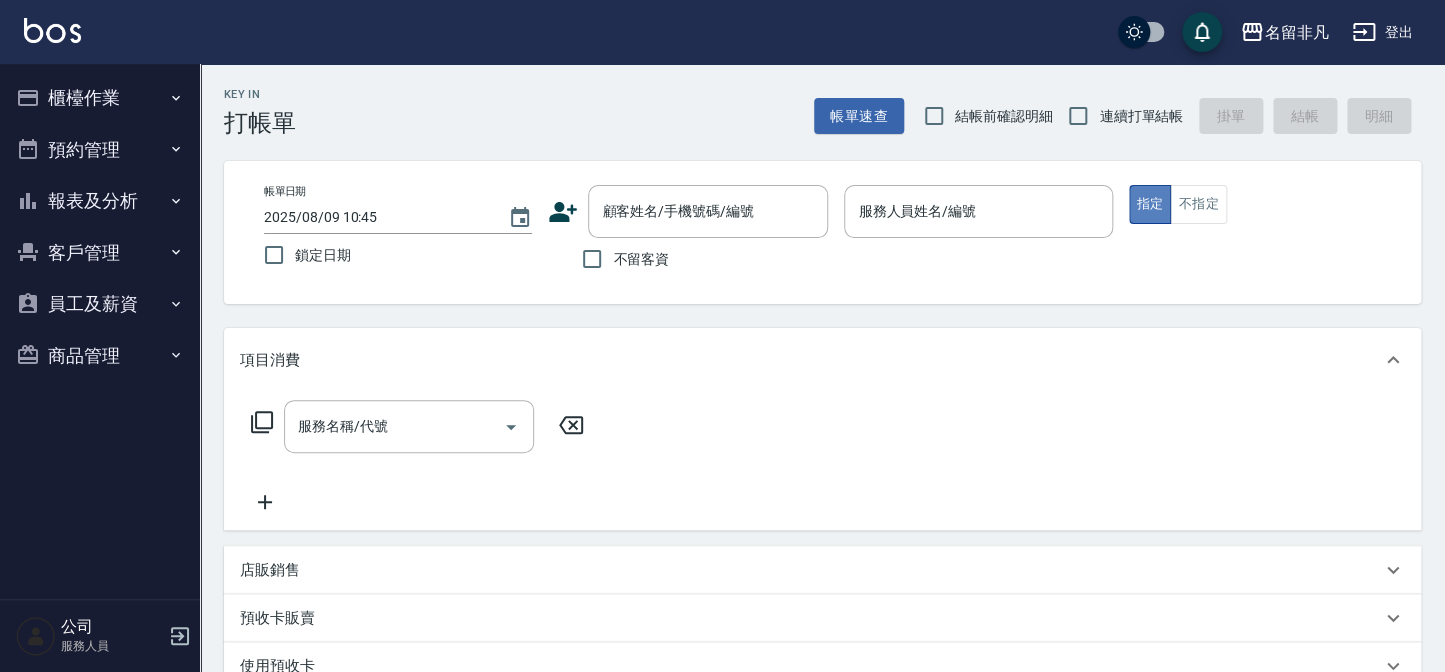 click on "指定" at bounding box center (1150, 204) 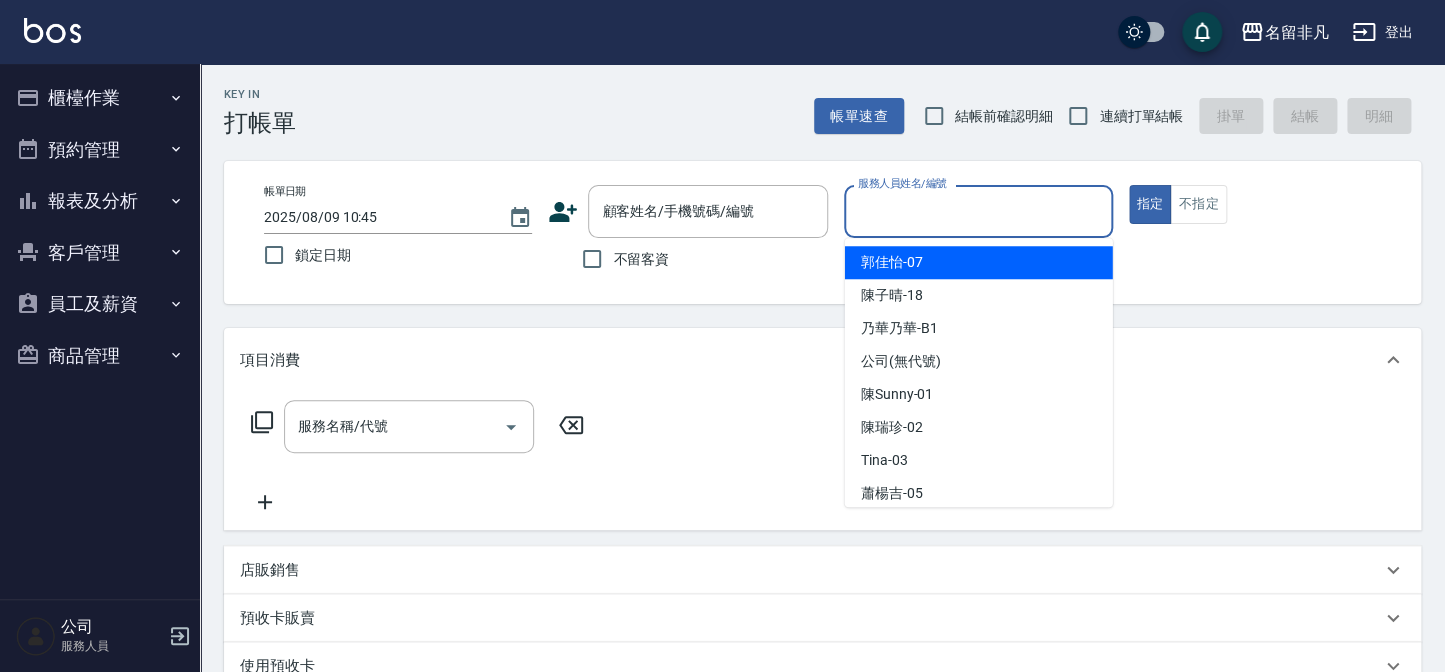 click on "服務人員姓名/編號" at bounding box center [978, 211] 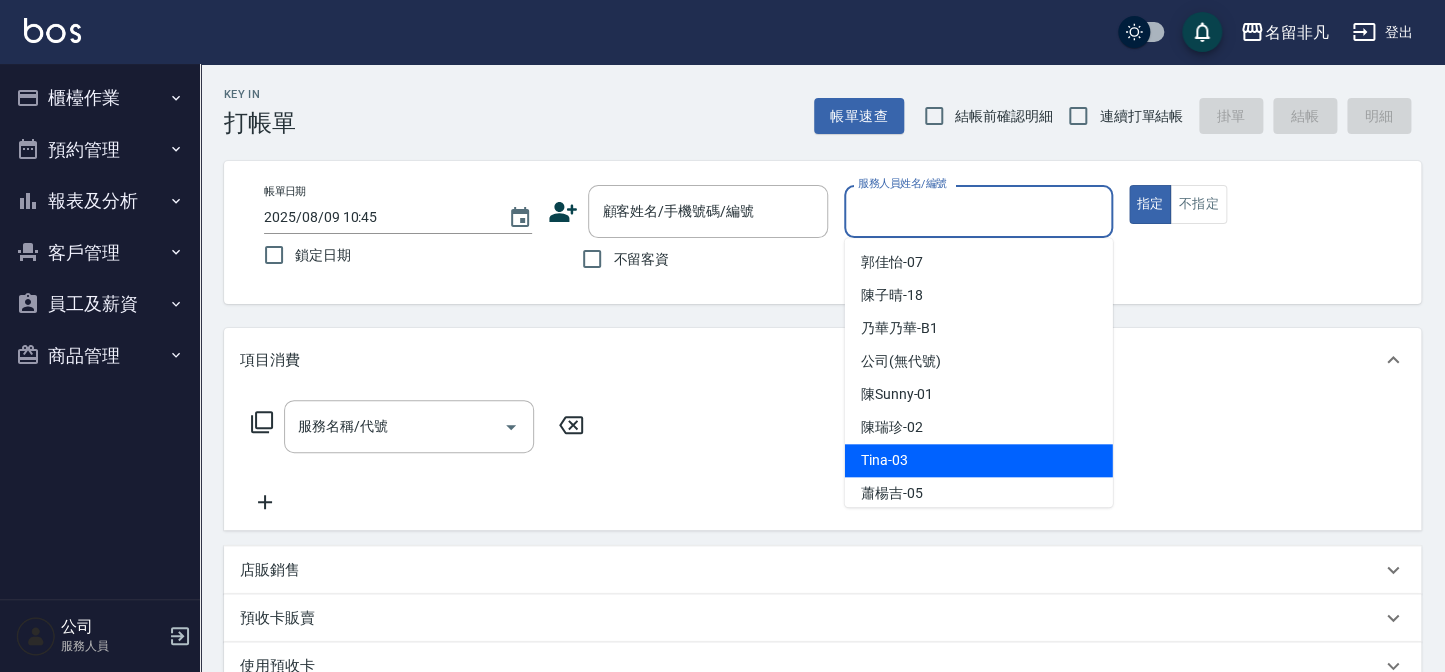 click on "Tina -03" at bounding box center (979, 460) 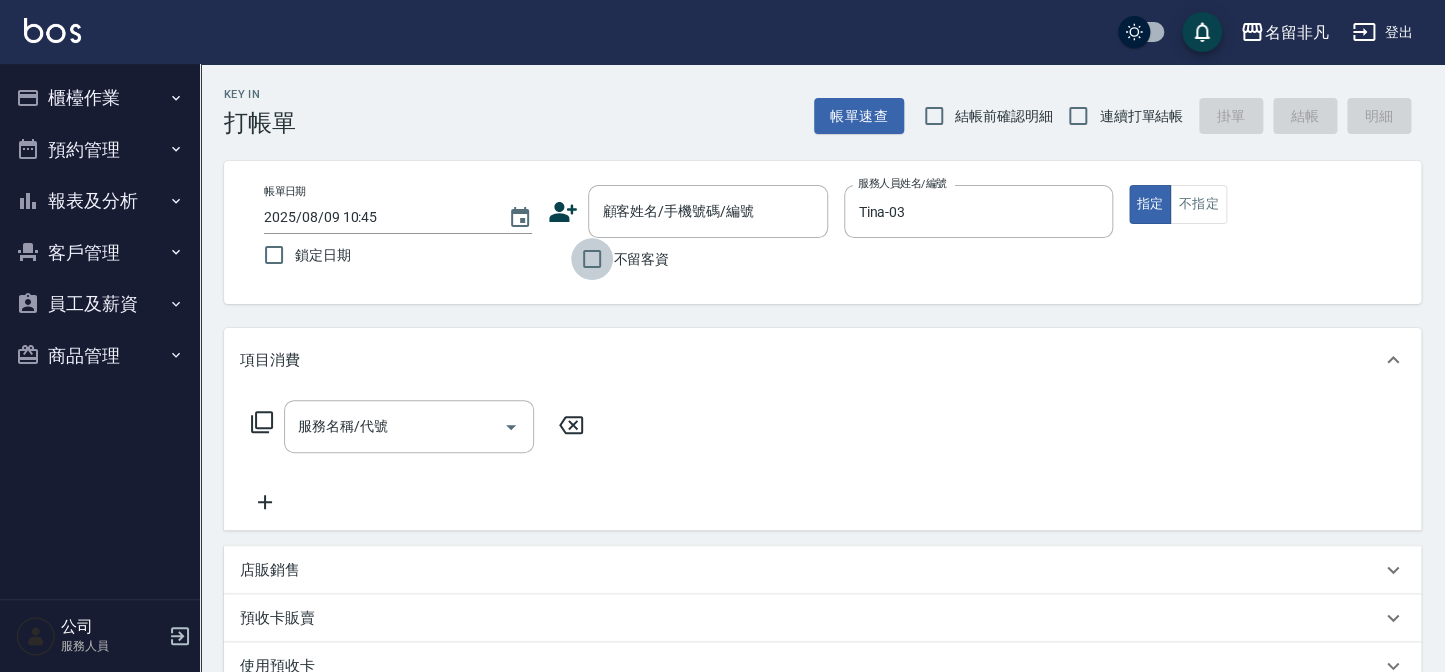 click on "不留客資" at bounding box center (592, 259) 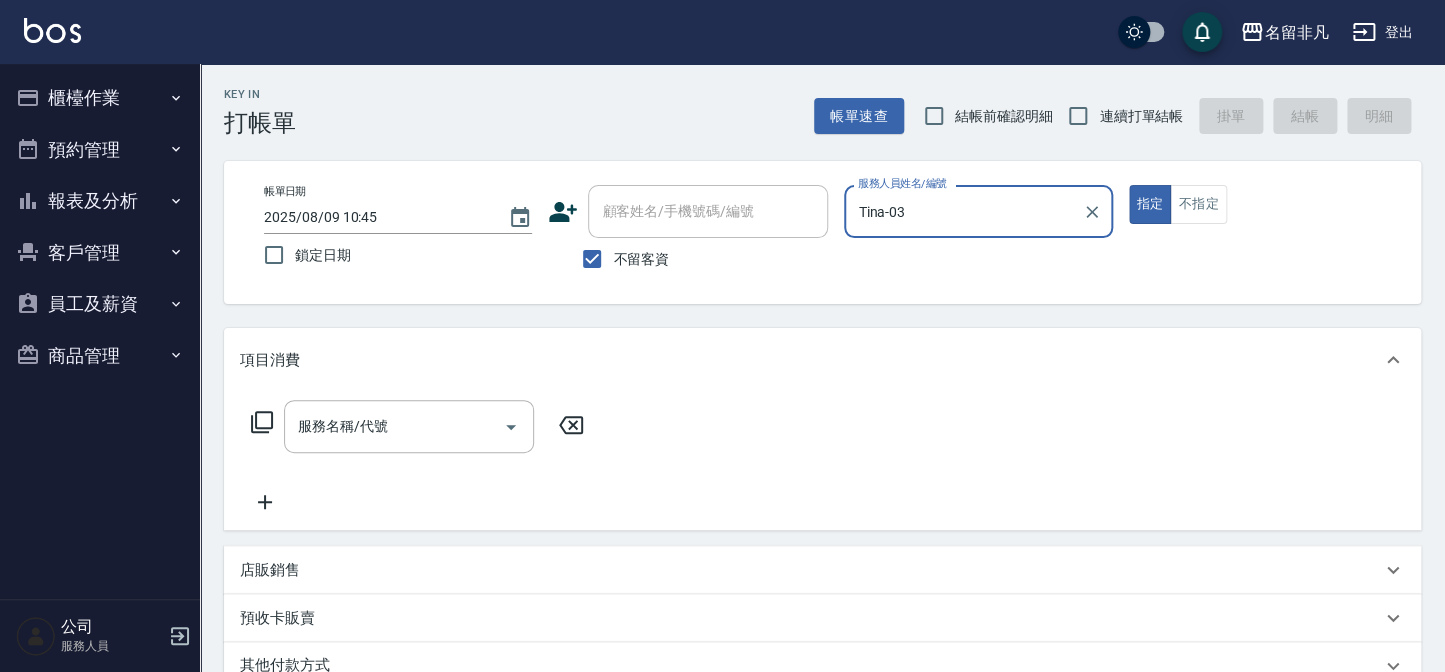 click 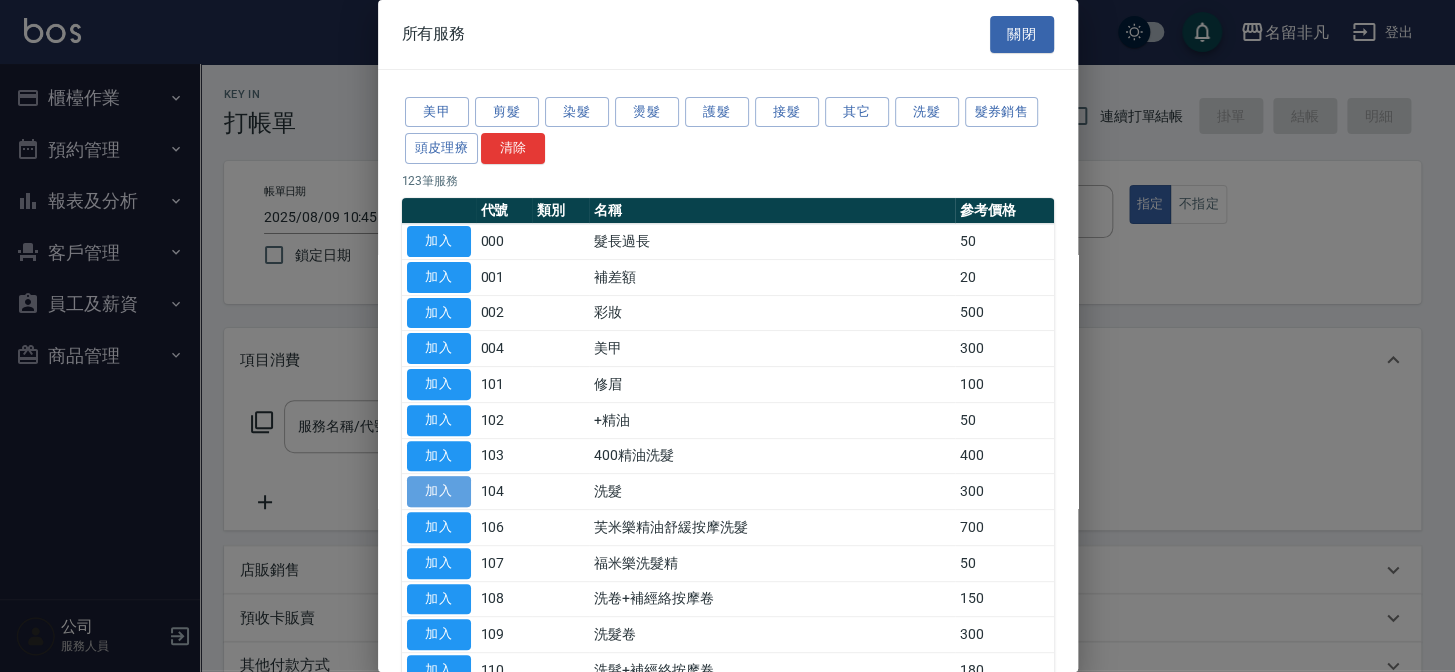 click on "加入" at bounding box center [439, 491] 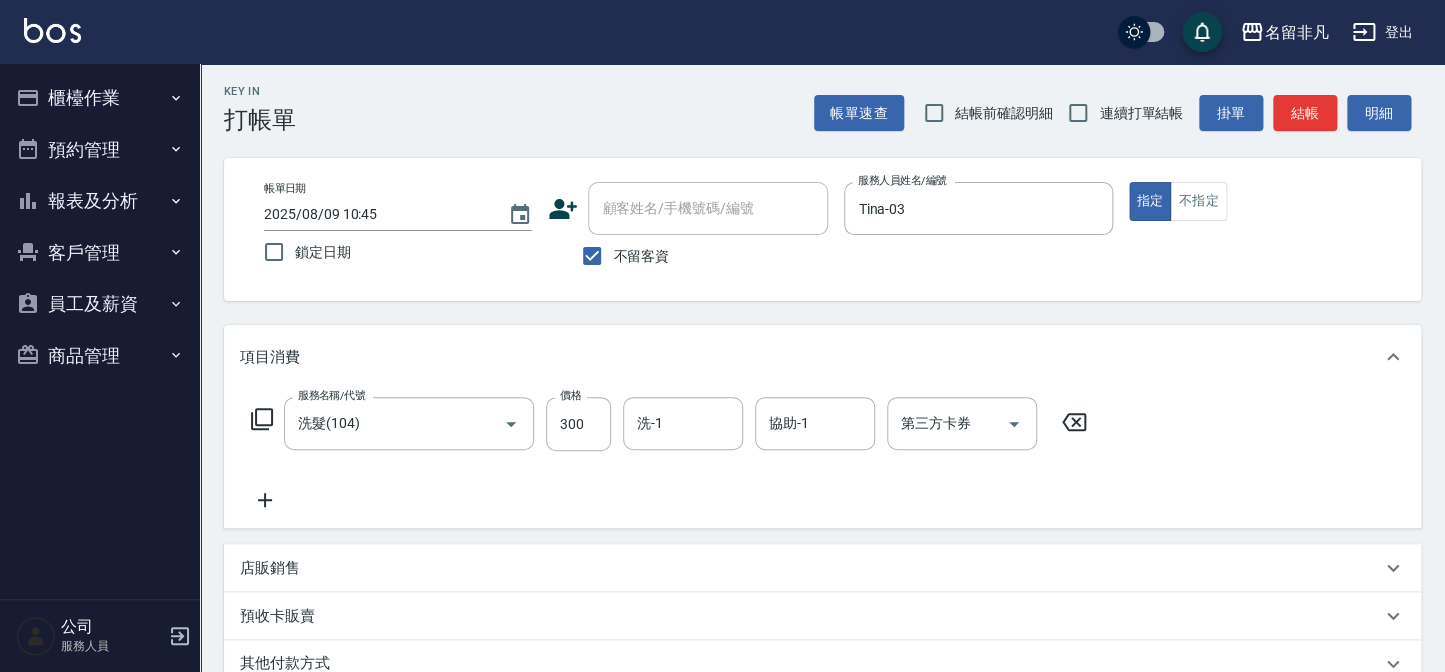 scroll, scrollTop: 0, scrollLeft: 0, axis: both 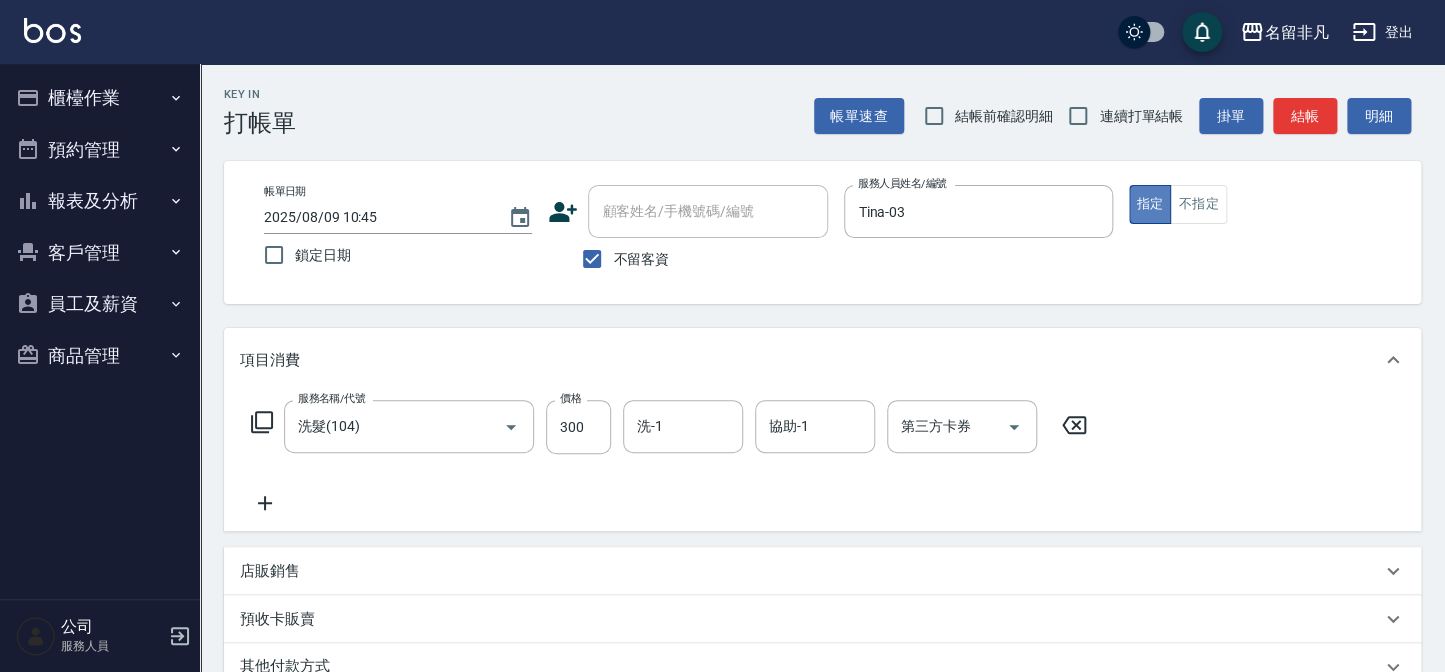 click on "指定" at bounding box center (1150, 204) 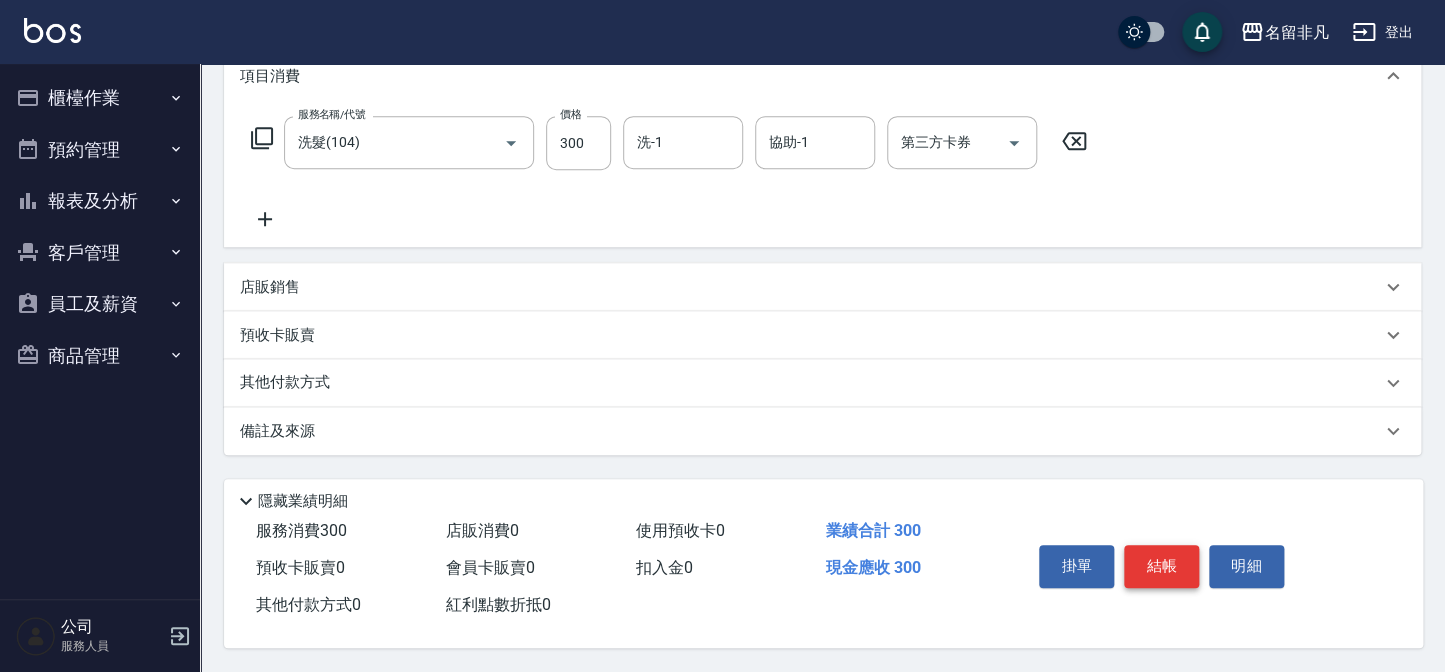 scroll, scrollTop: 289, scrollLeft: 0, axis: vertical 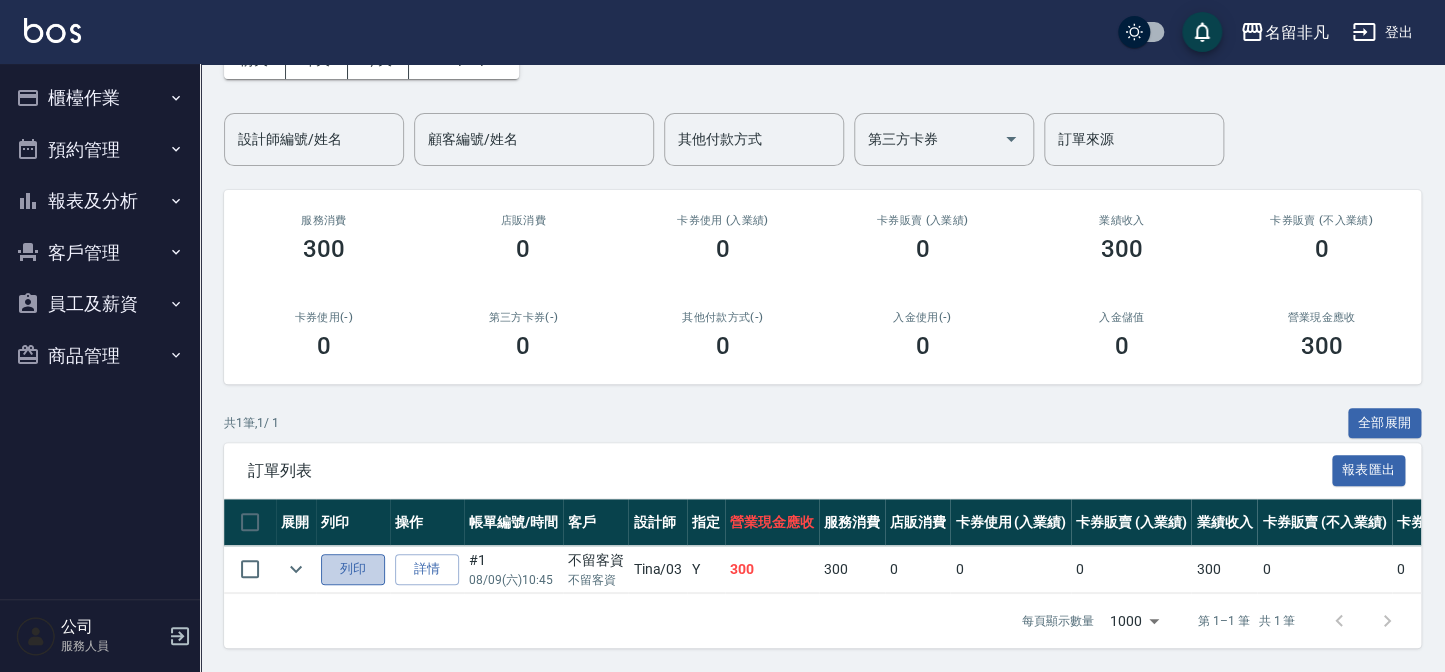 click on "列印" at bounding box center (353, 569) 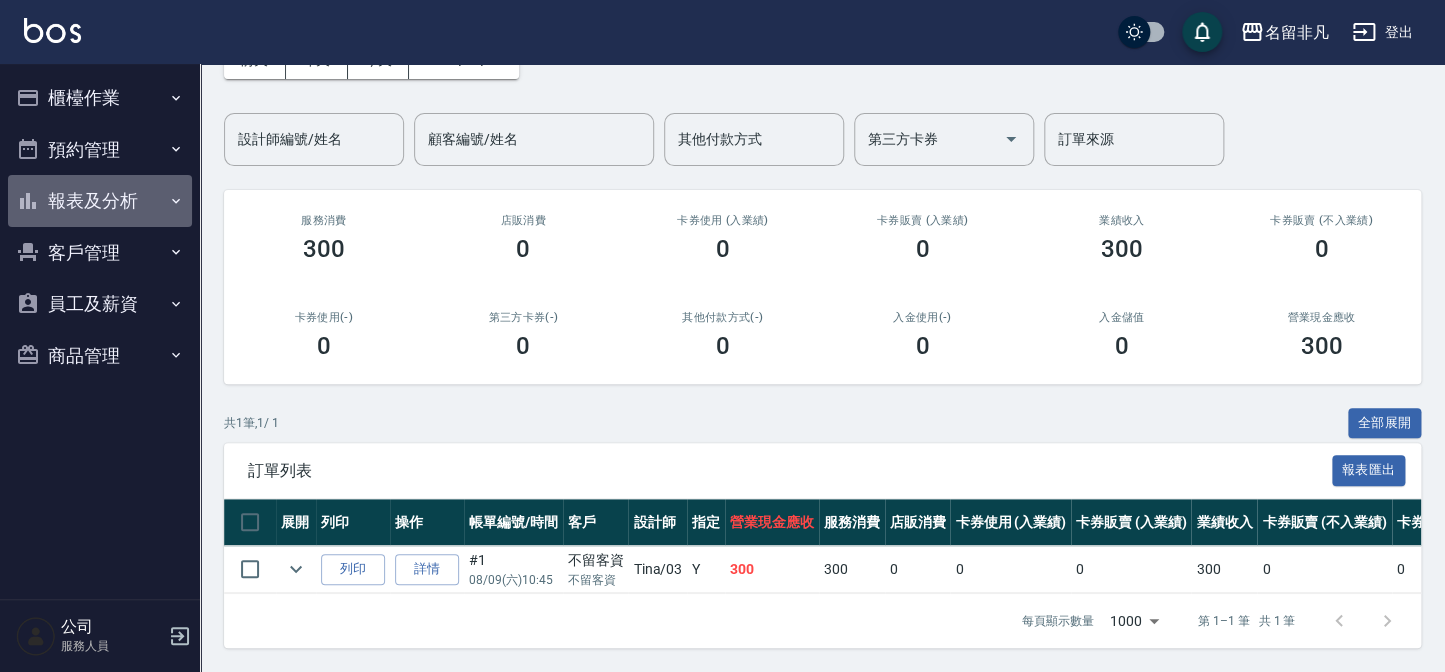click on "報表及分析" at bounding box center [100, 201] 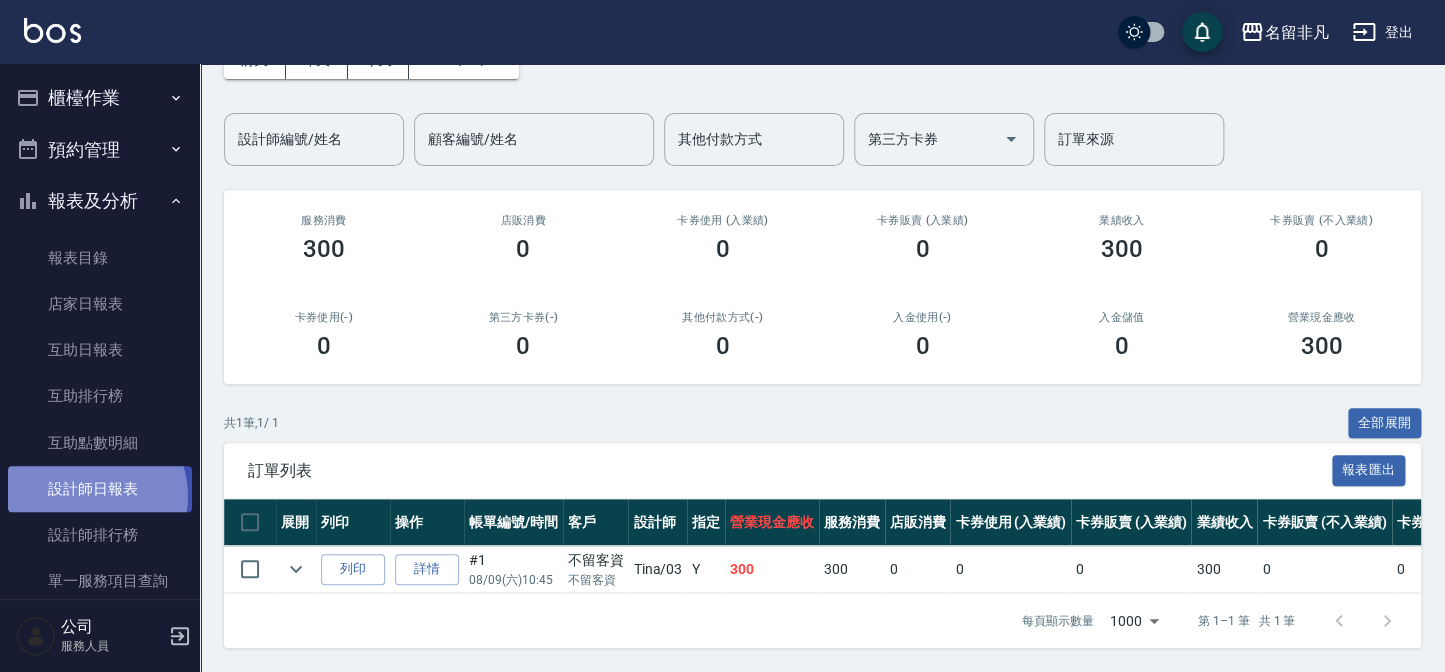 click on "設計師日報表" at bounding box center [100, 489] 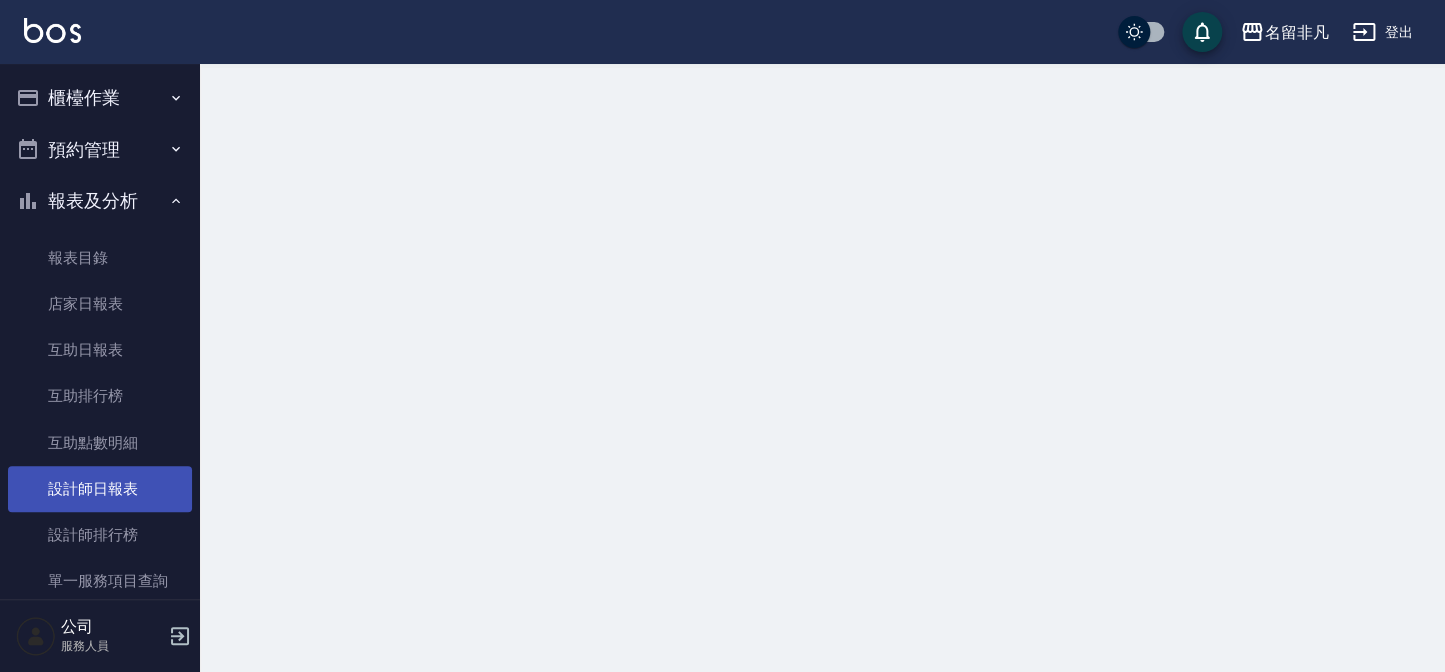 scroll, scrollTop: 0, scrollLeft: 0, axis: both 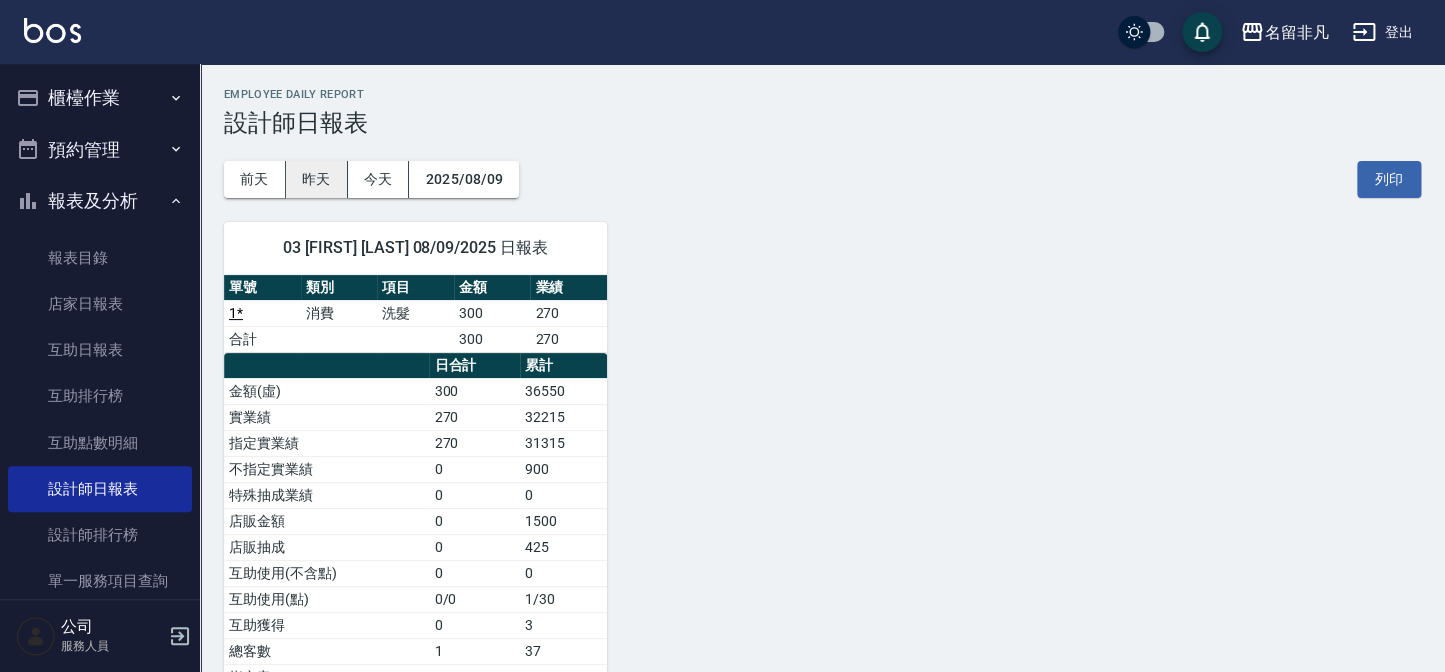 click on "昨天" at bounding box center (317, 179) 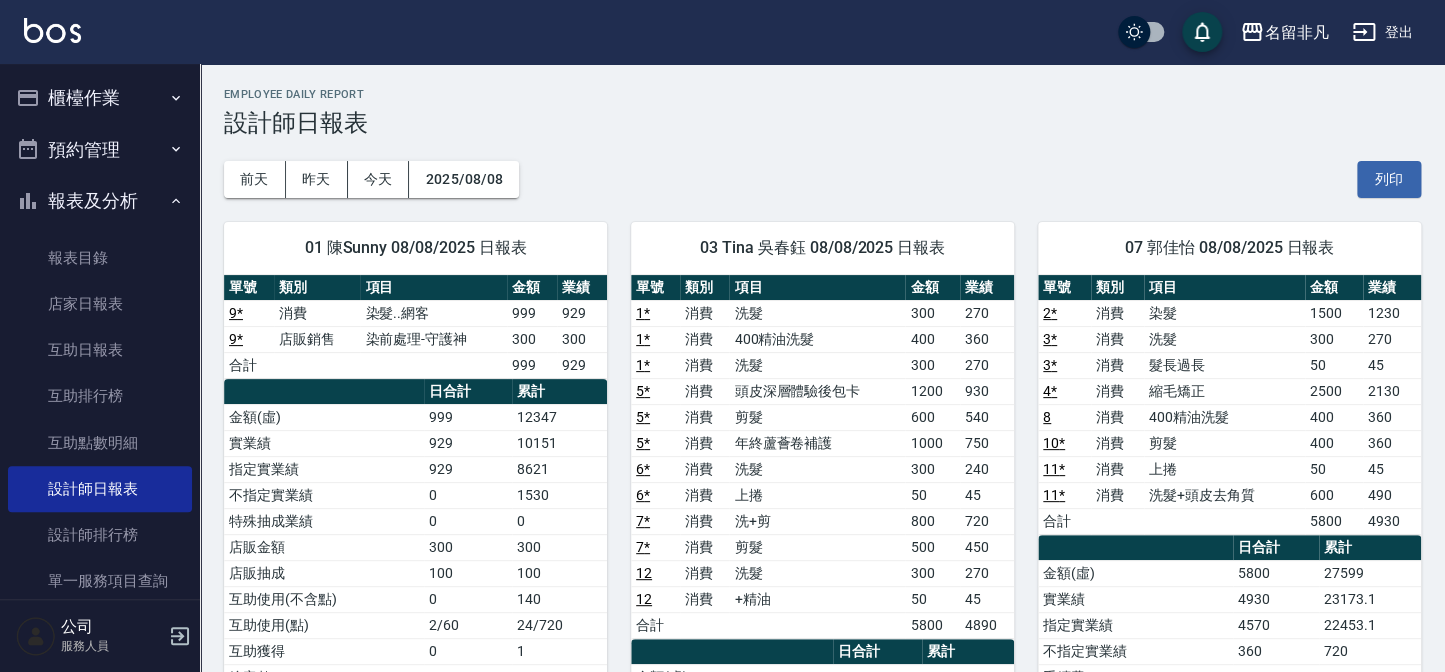 scroll, scrollTop: 0, scrollLeft: 0, axis: both 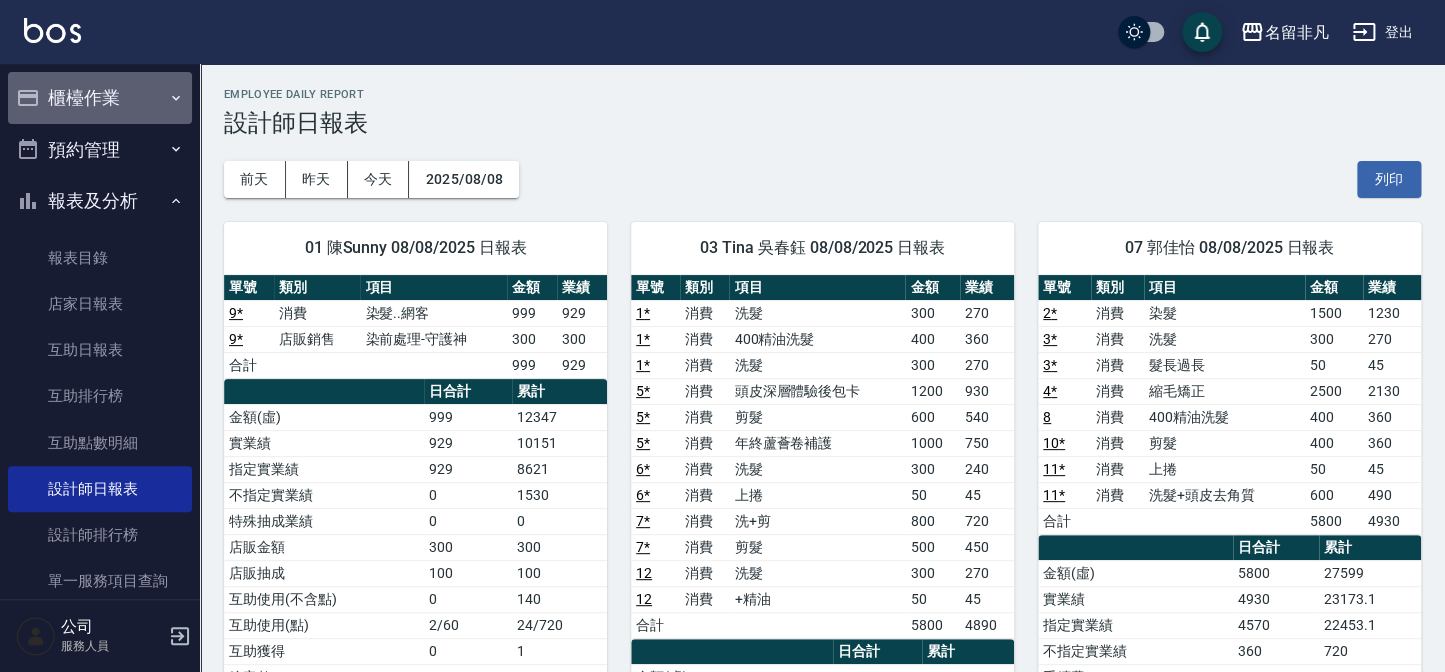 click on "櫃檯作業" at bounding box center (100, 98) 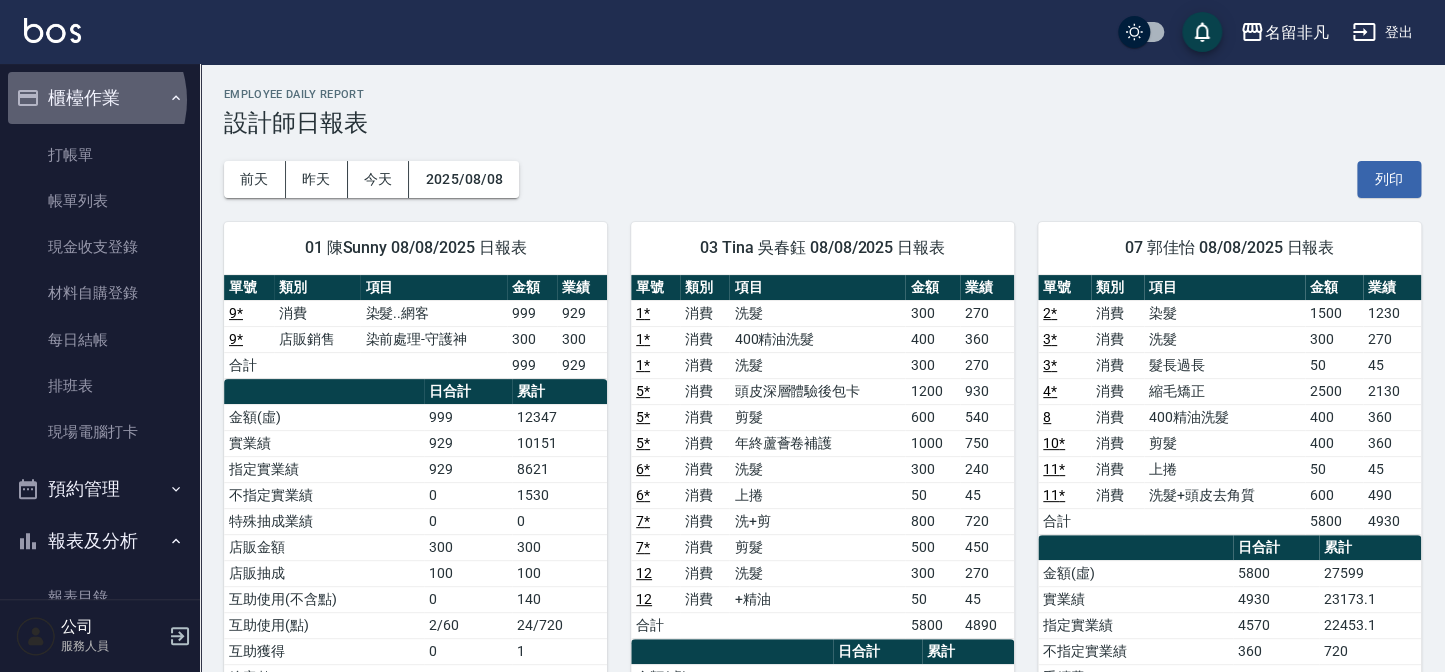 click on "櫃檯作業" at bounding box center (100, 98) 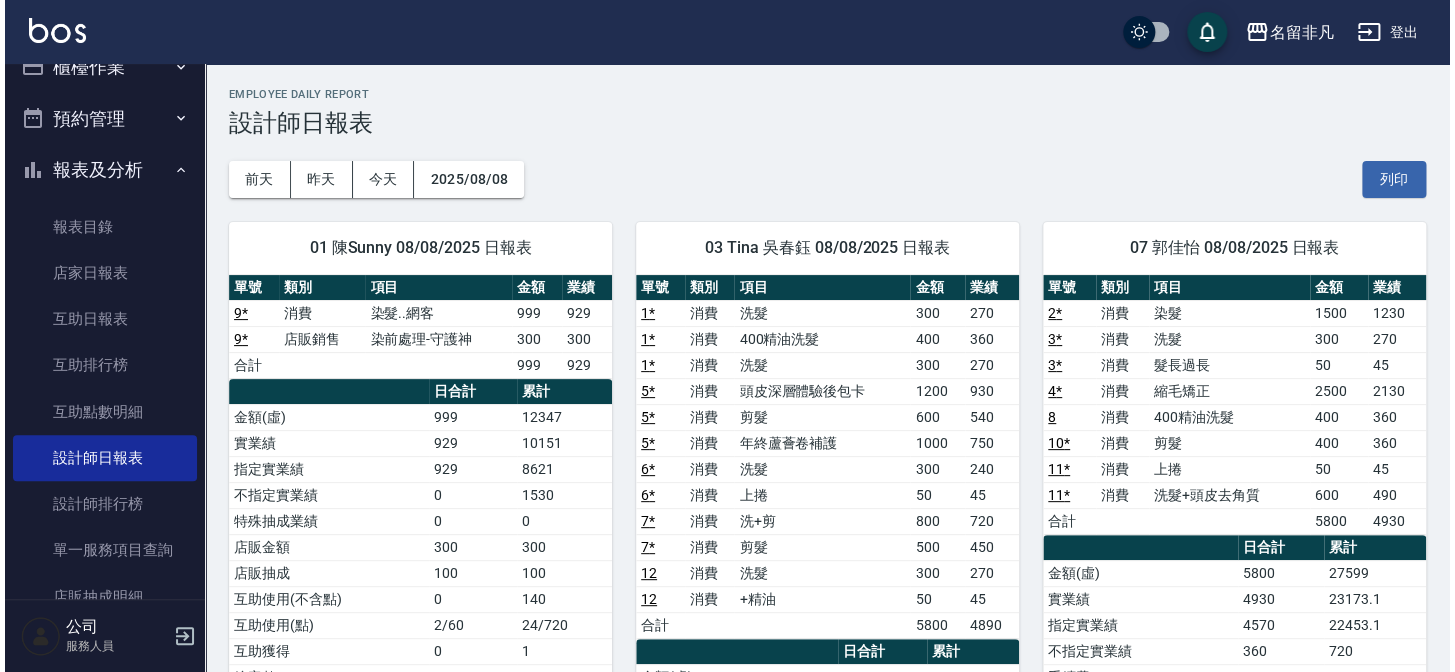 scroll, scrollTop: 0, scrollLeft: 0, axis: both 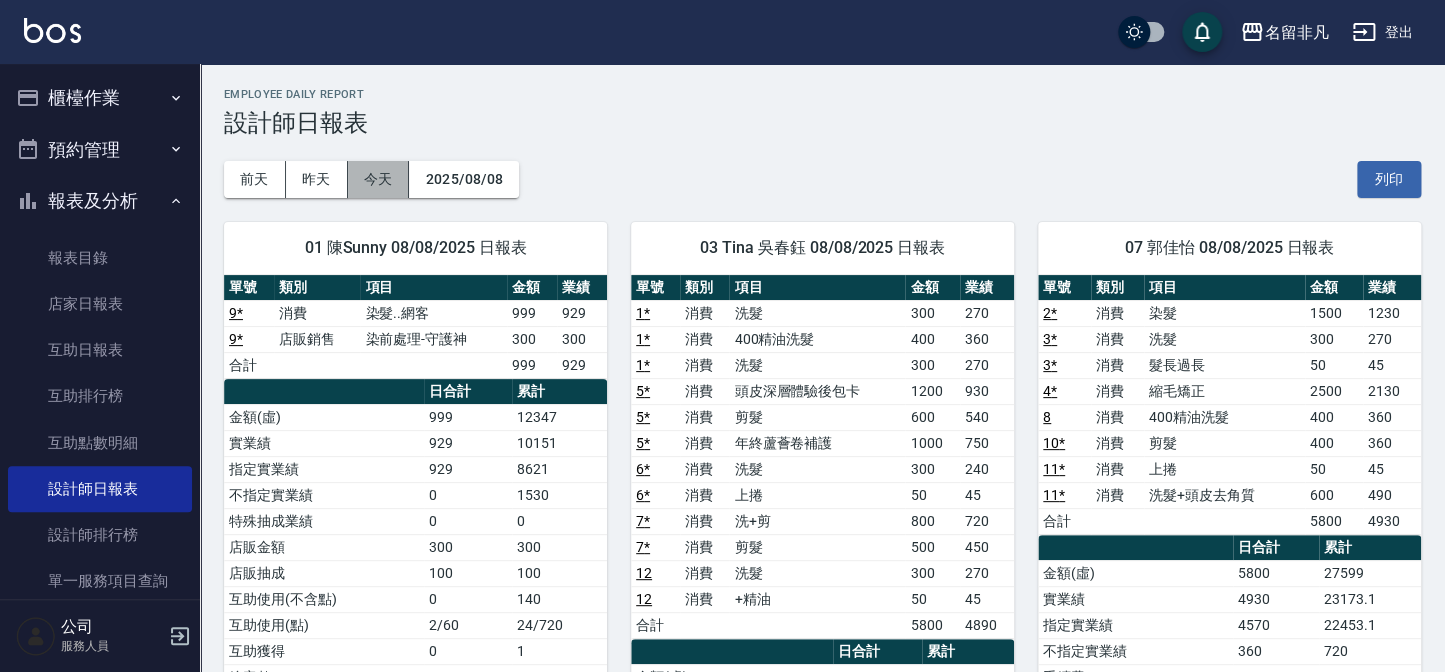 click on "今天" at bounding box center [379, 179] 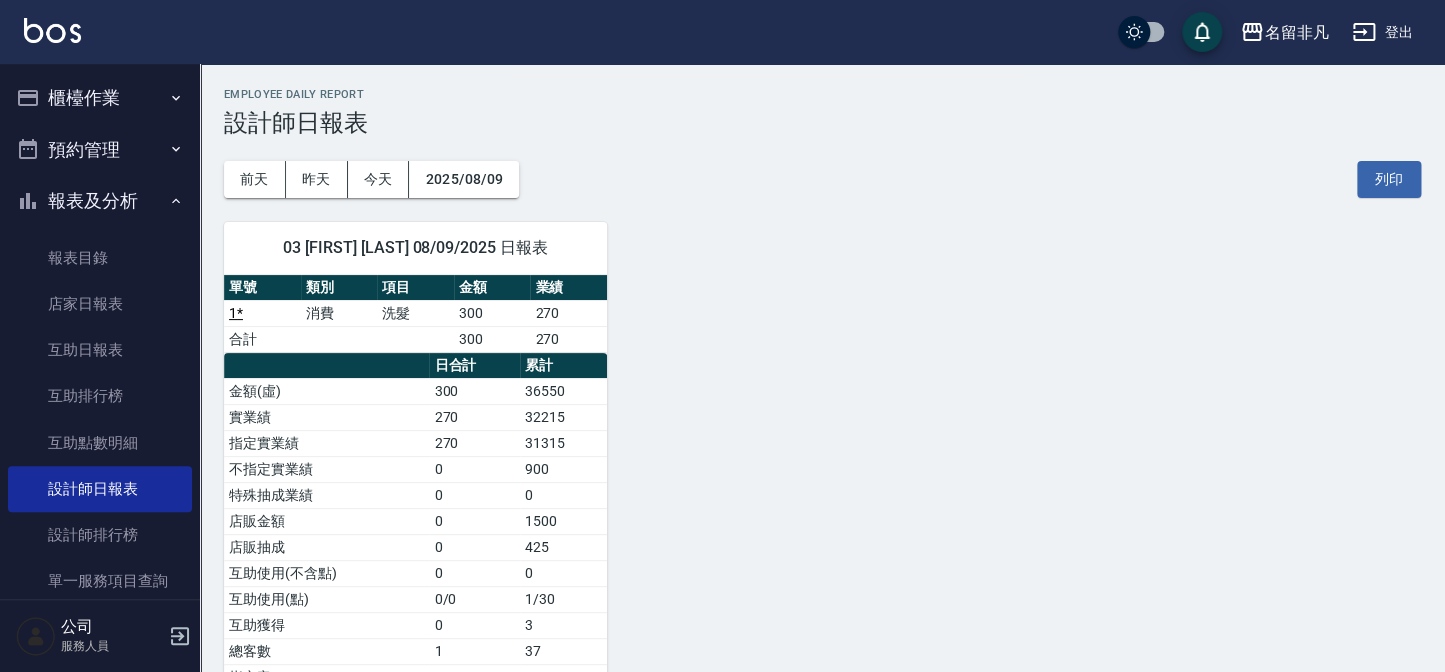 click on "櫃檯作業" at bounding box center (100, 98) 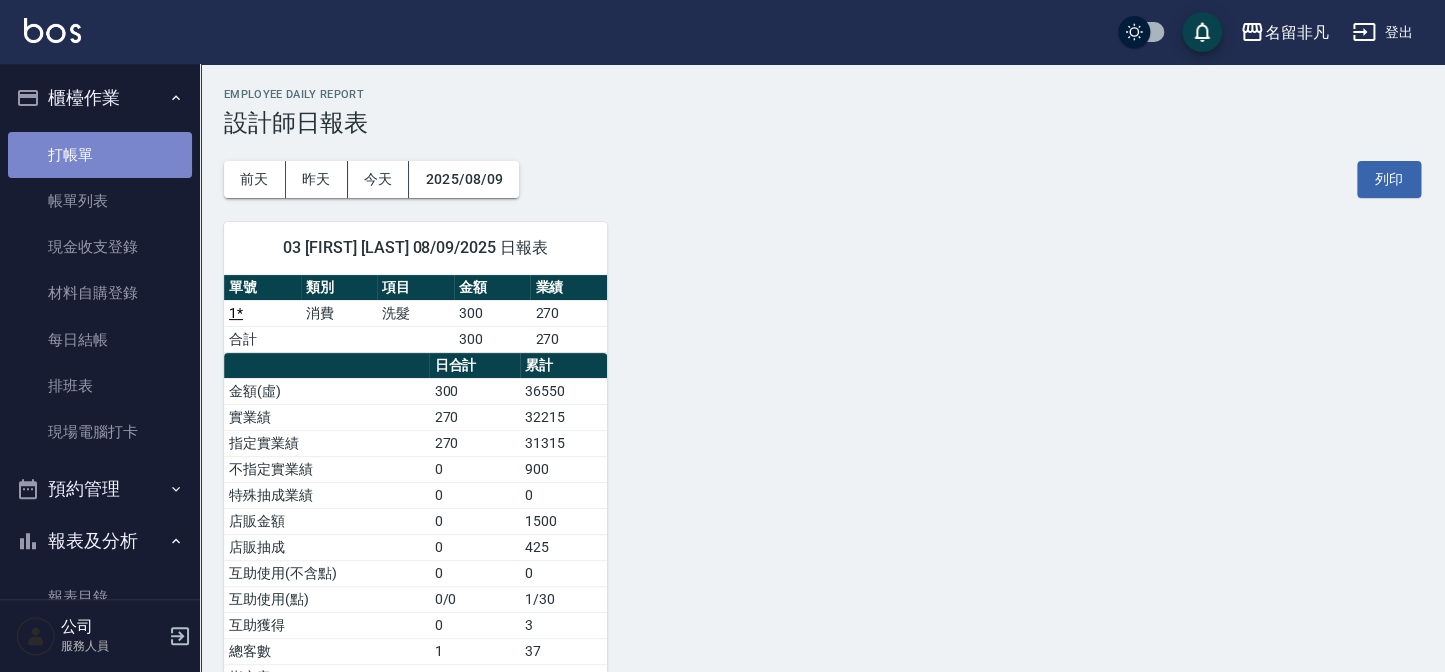 click on "打帳單" at bounding box center [100, 155] 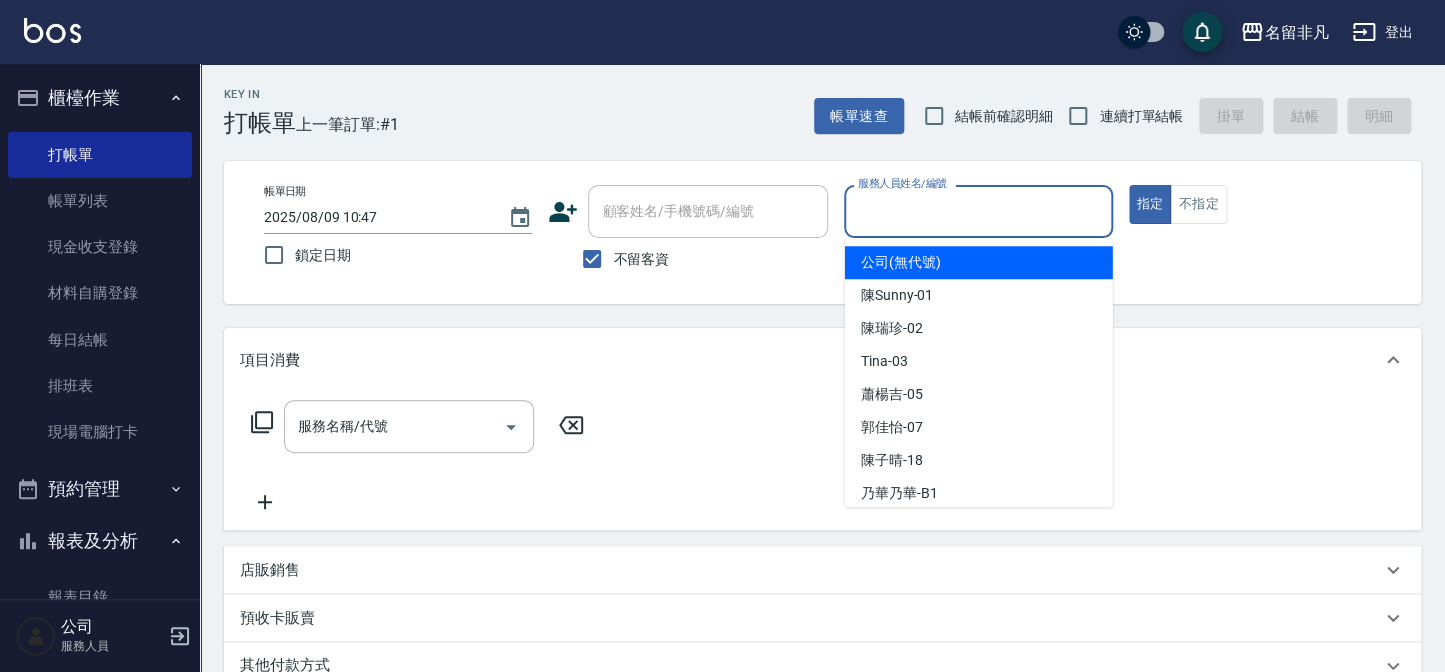 click on "服務人員姓名/編號" at bounding box center [978, 211] 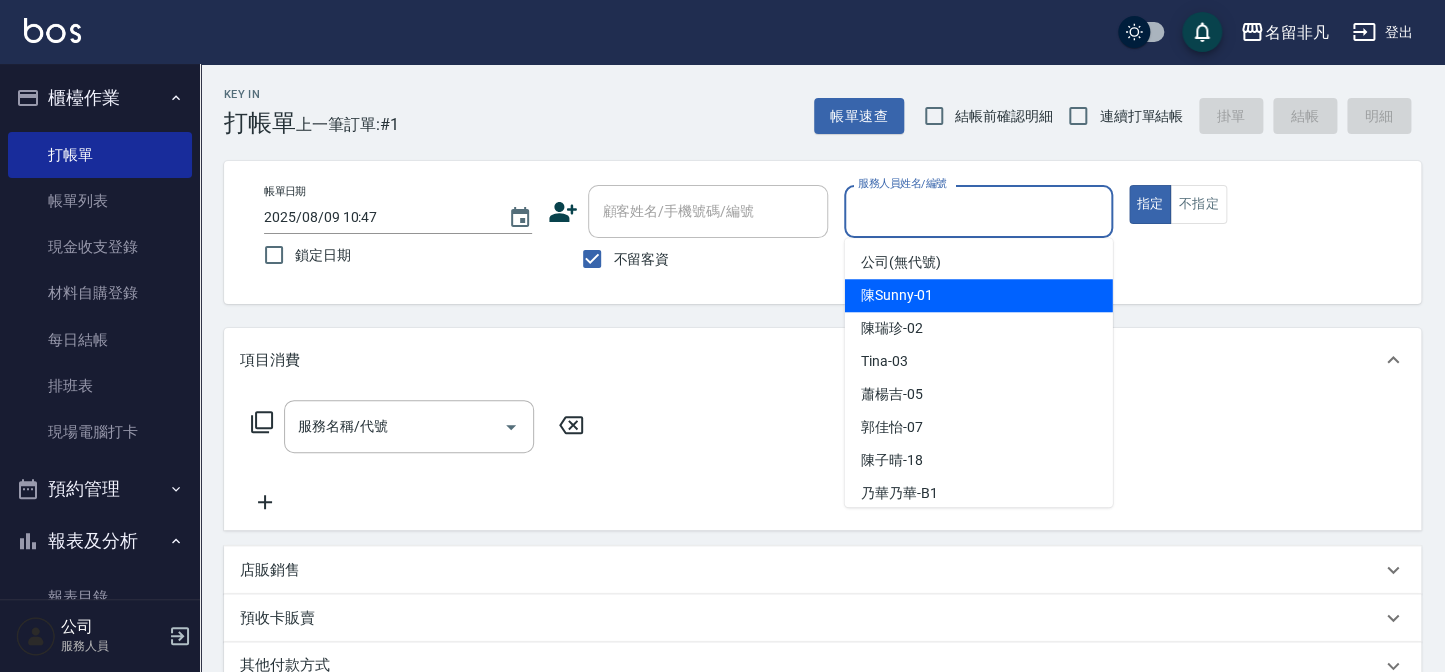 click on "不留客資" at bounding box center (641, 259) 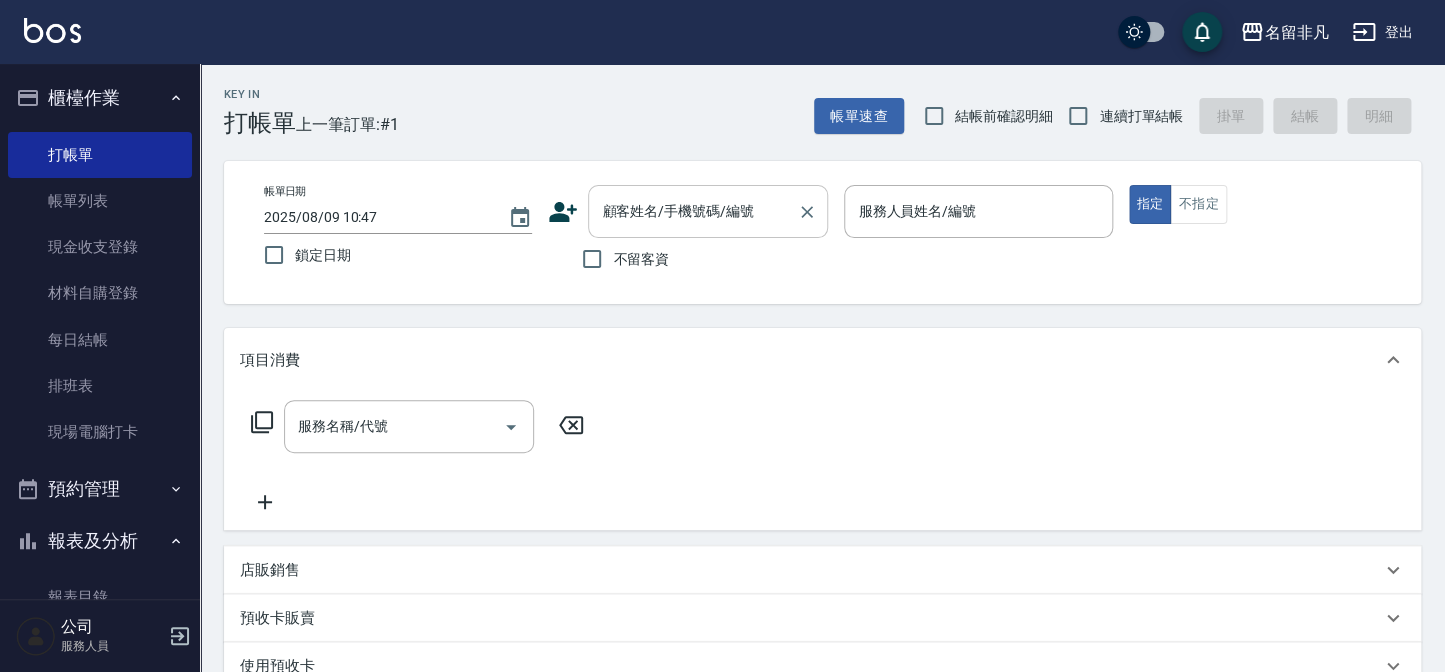 click on "顧客姓名/手機號碼/編號" at bounding box center [693, 211] 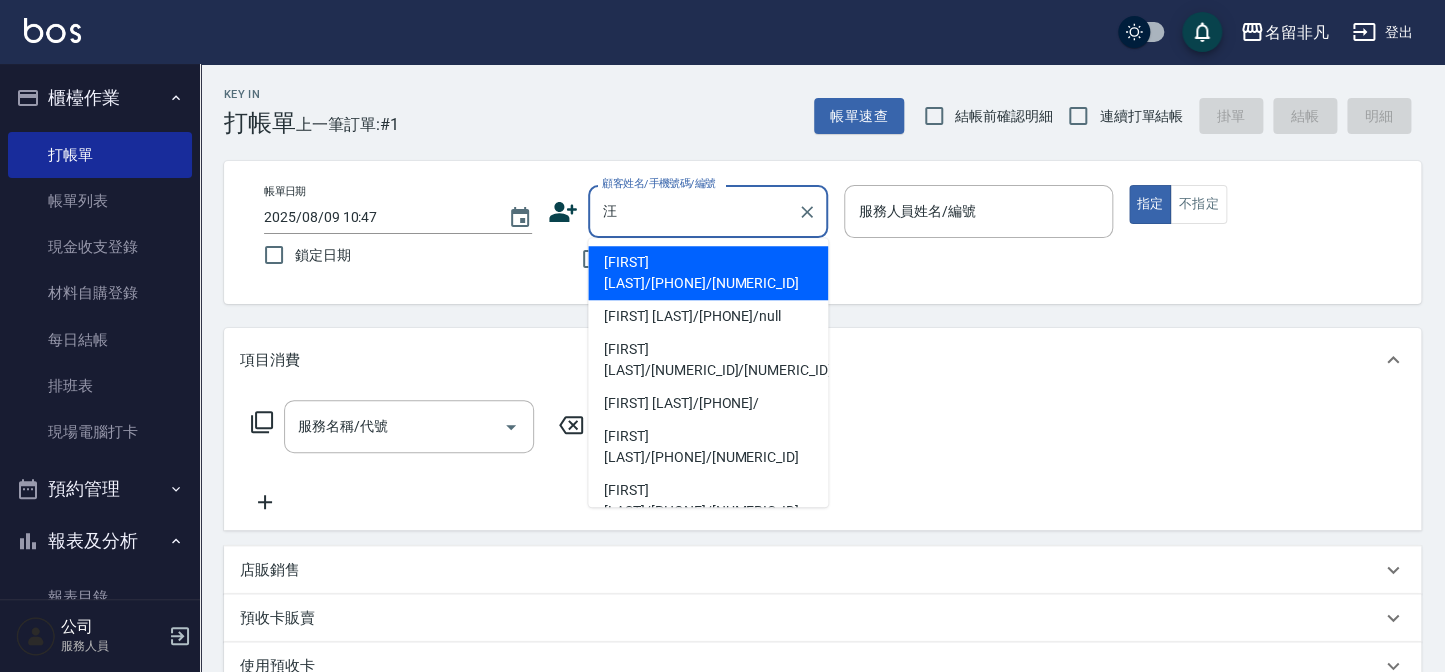 click on "[FIRST] [LAST]/[PHONE]/[NUMERIC_ID]" at bounding box center [708, 273] 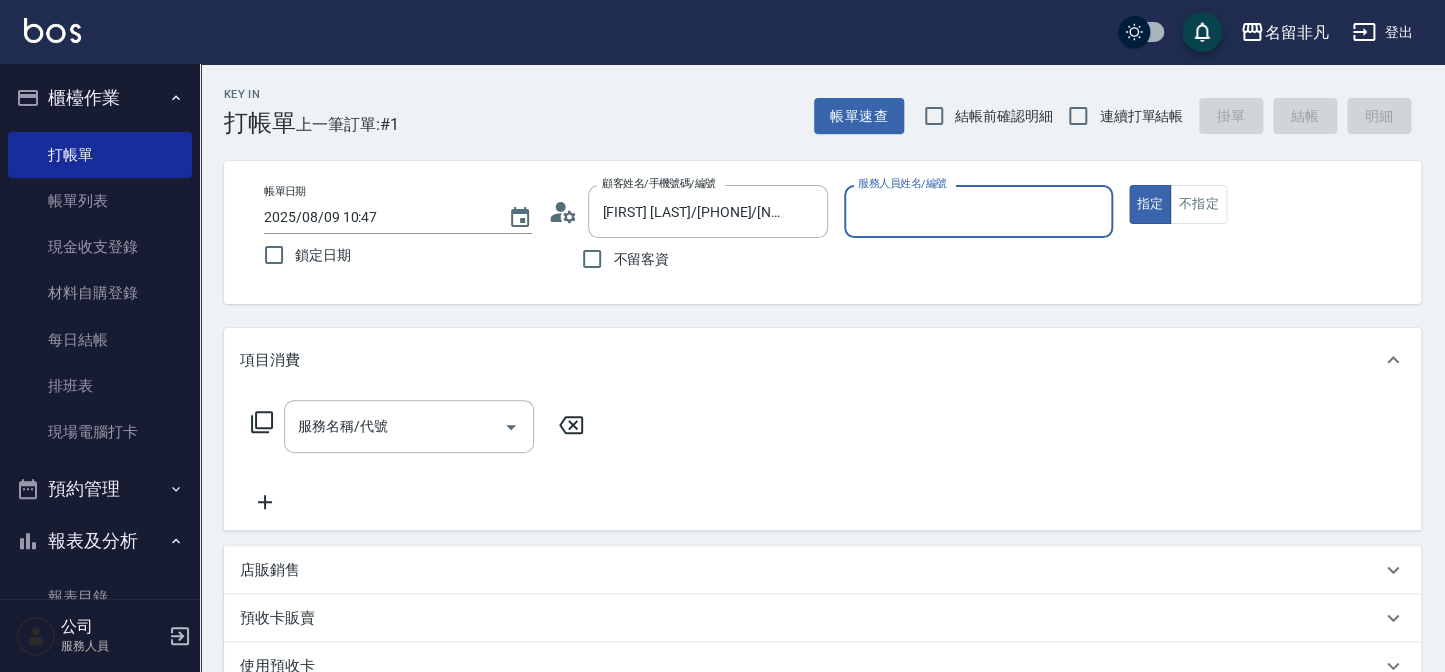 type on "郭佳怡-07" 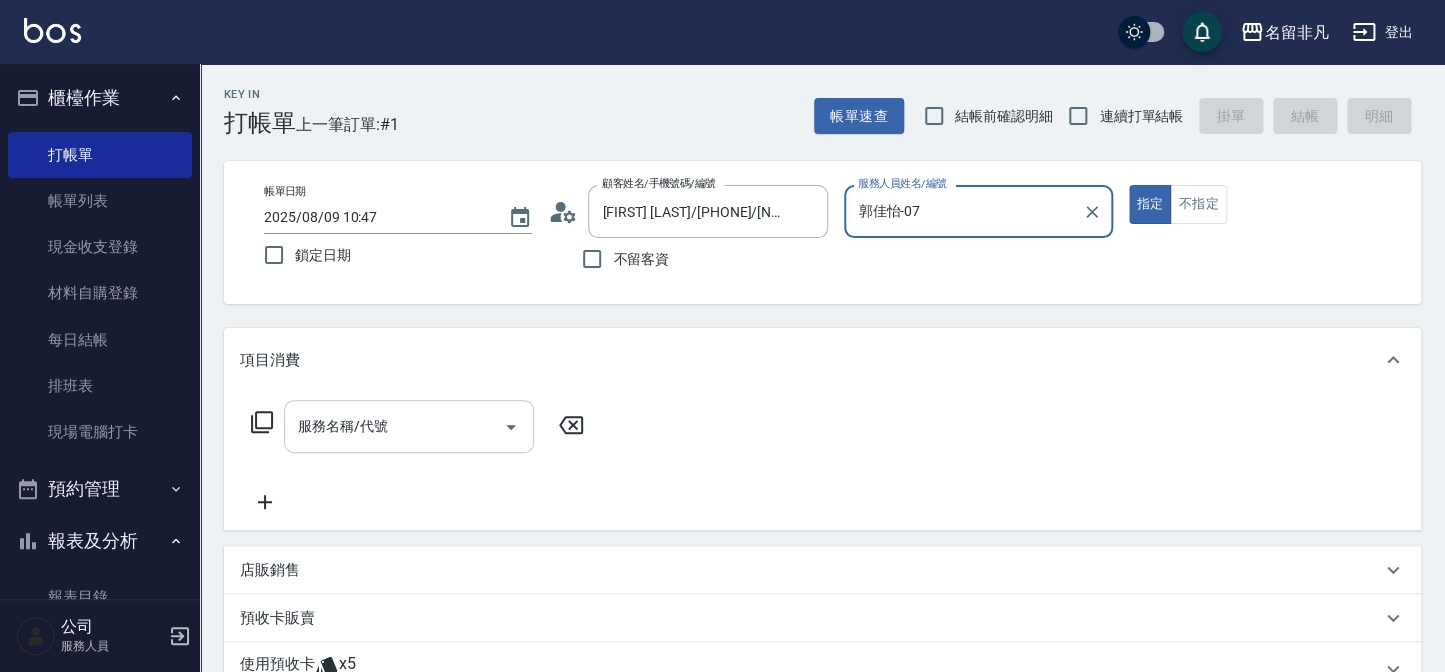 click on "服務名稱/代號" at bounding box center (394, 426) 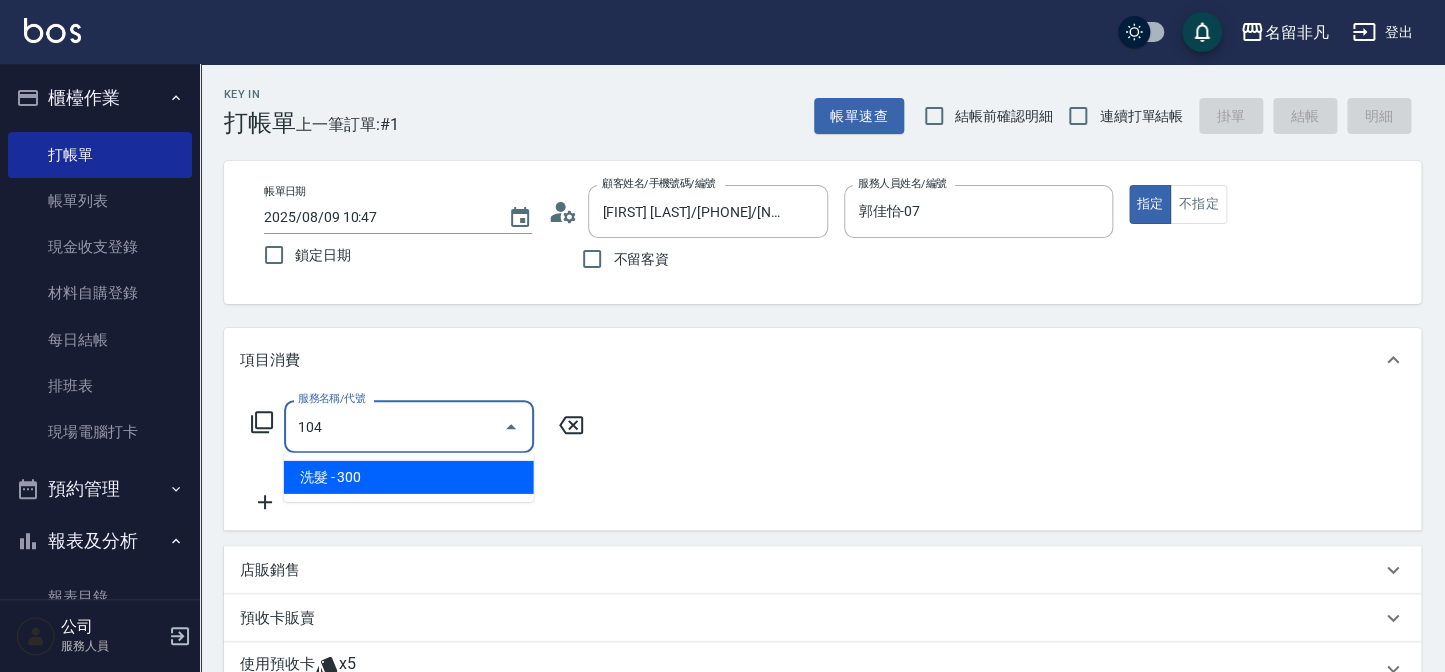 type on "洗髮(104)" 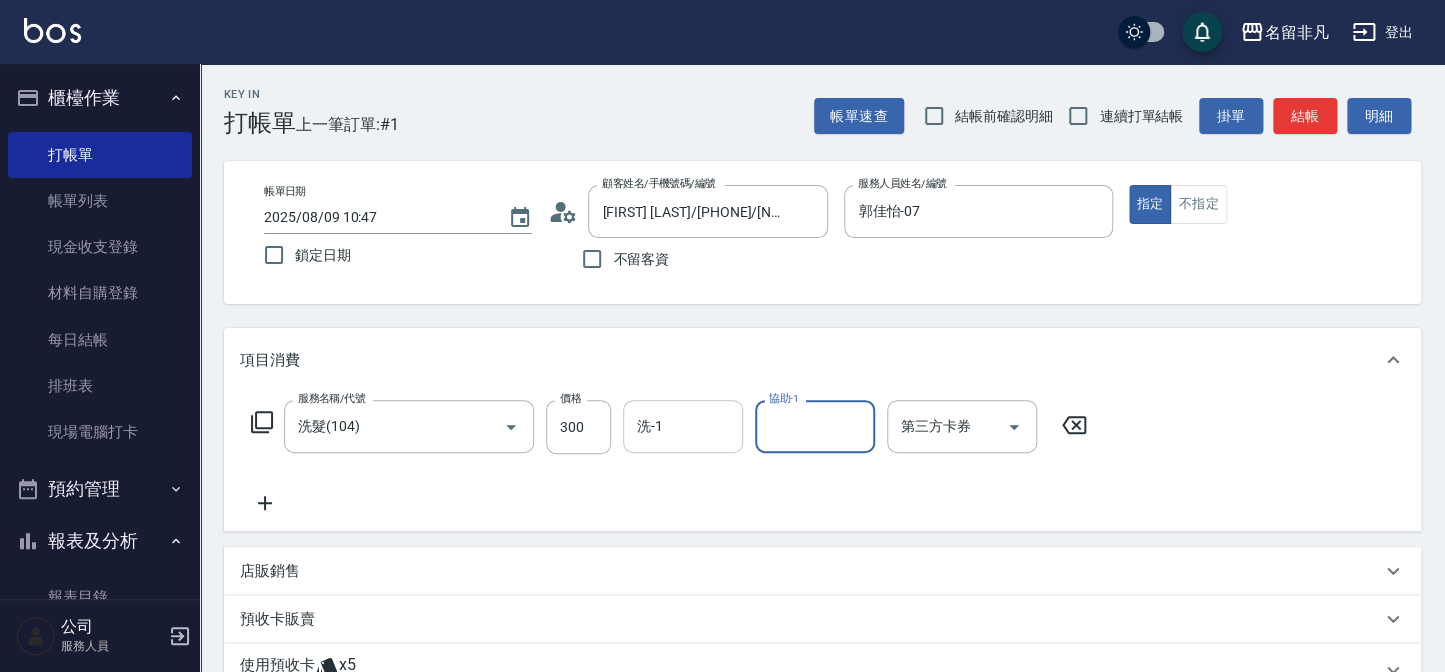 click on "洗-1" at bounding box center (683, 426) 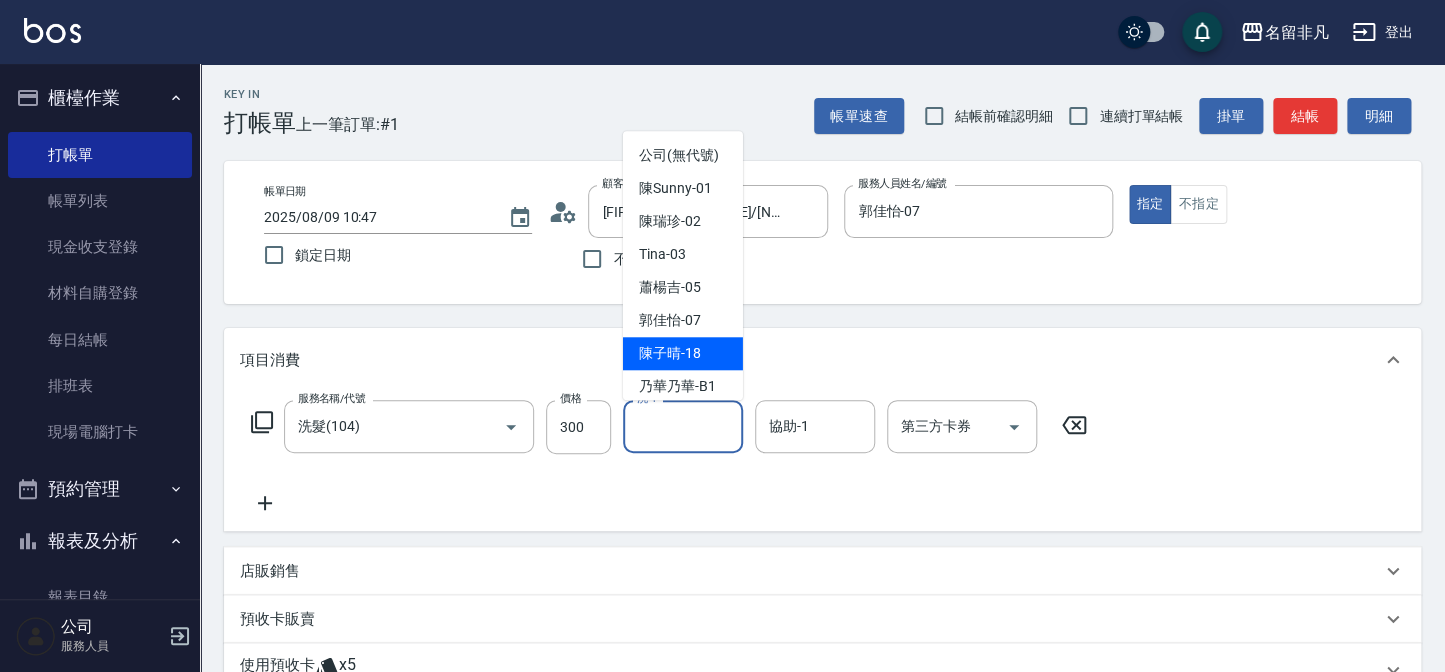 click on "[FIRST] [LAST] -18" at bounding box center [670, 353] 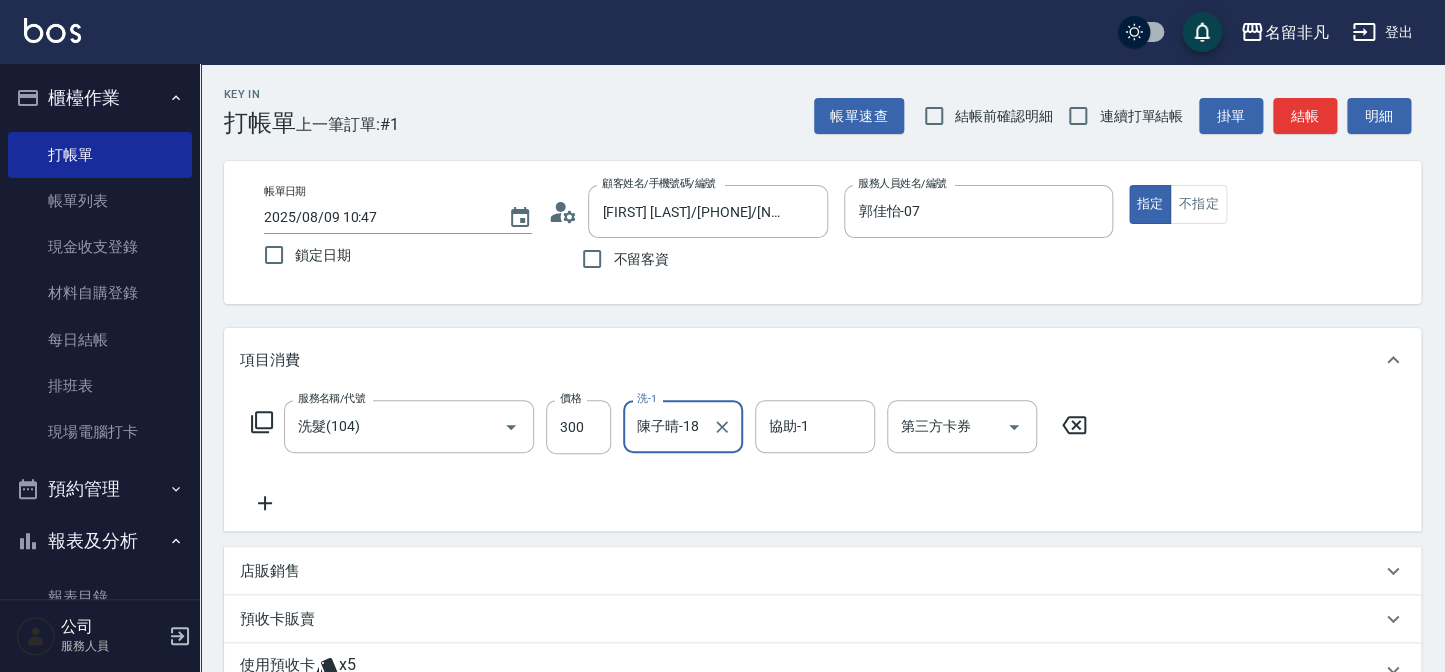 click 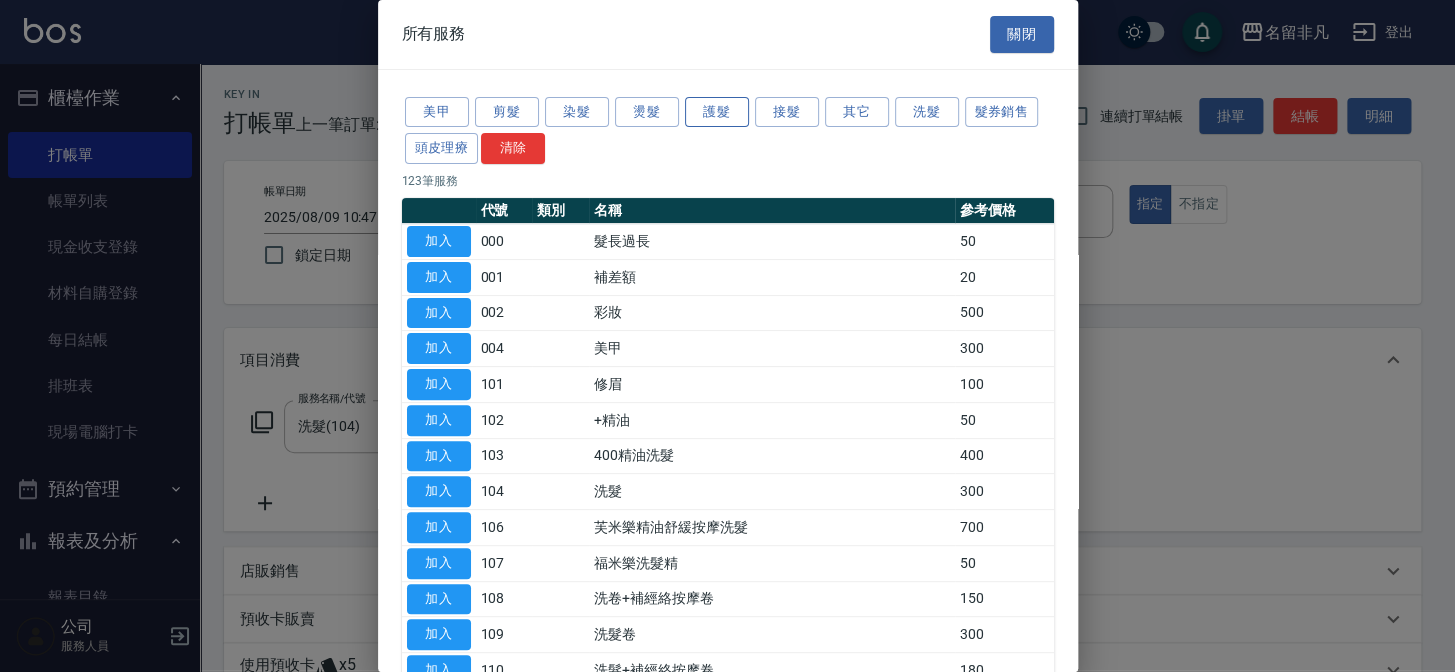 click on "護髮" at bounding box center [717, 112] 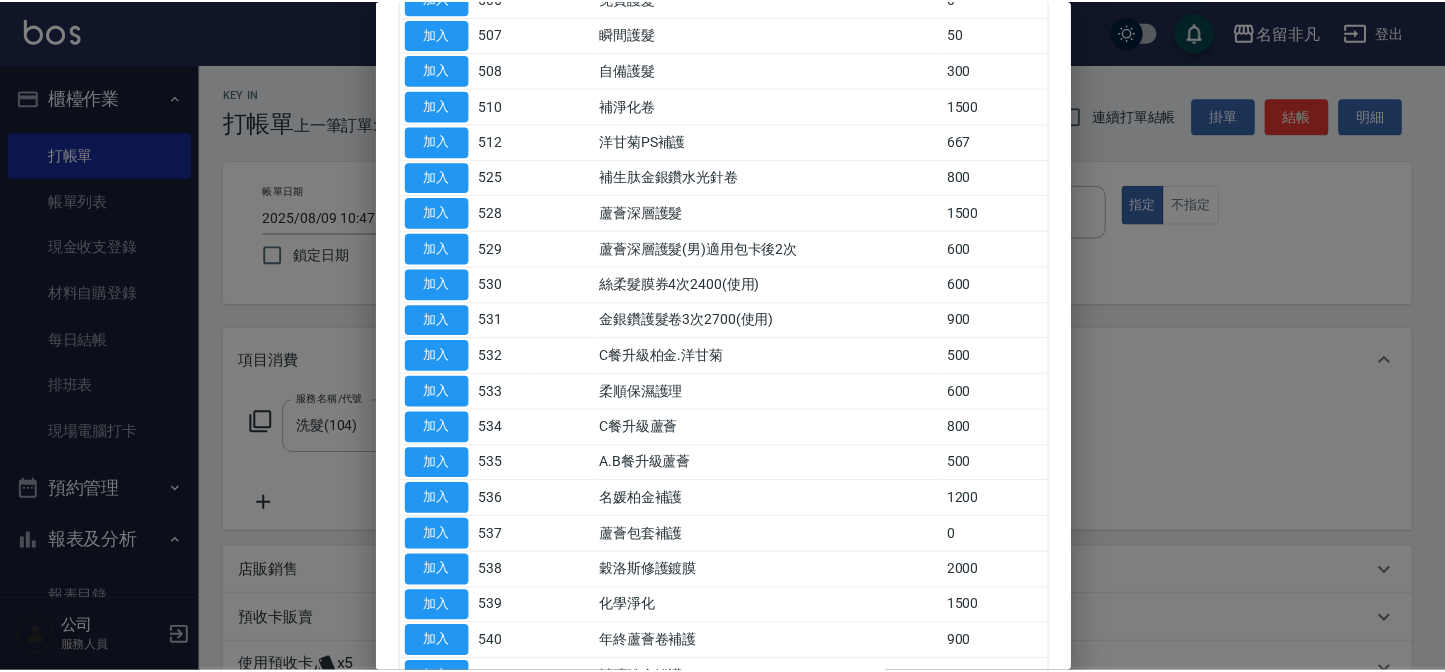 scroll, scrollTop: 454, scrollLeft: 0, axis: vertical 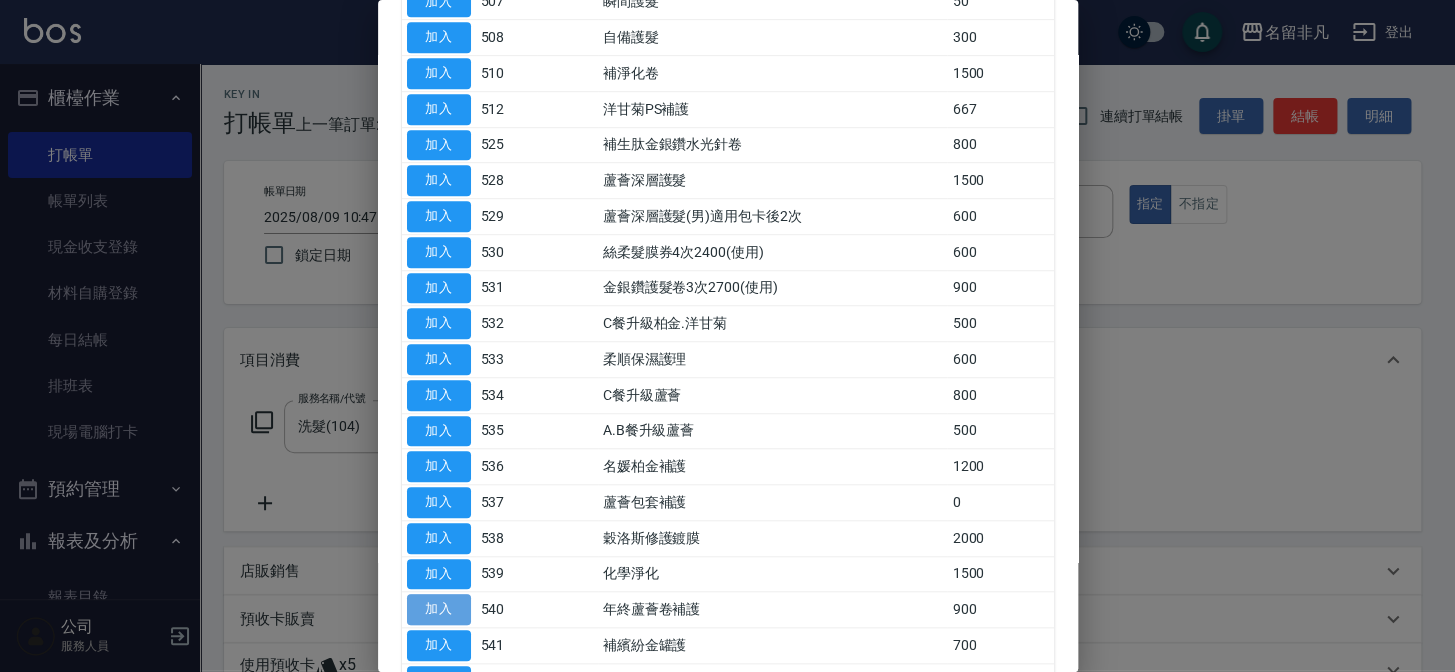 click on "加入" at bounding box center (439, 609) 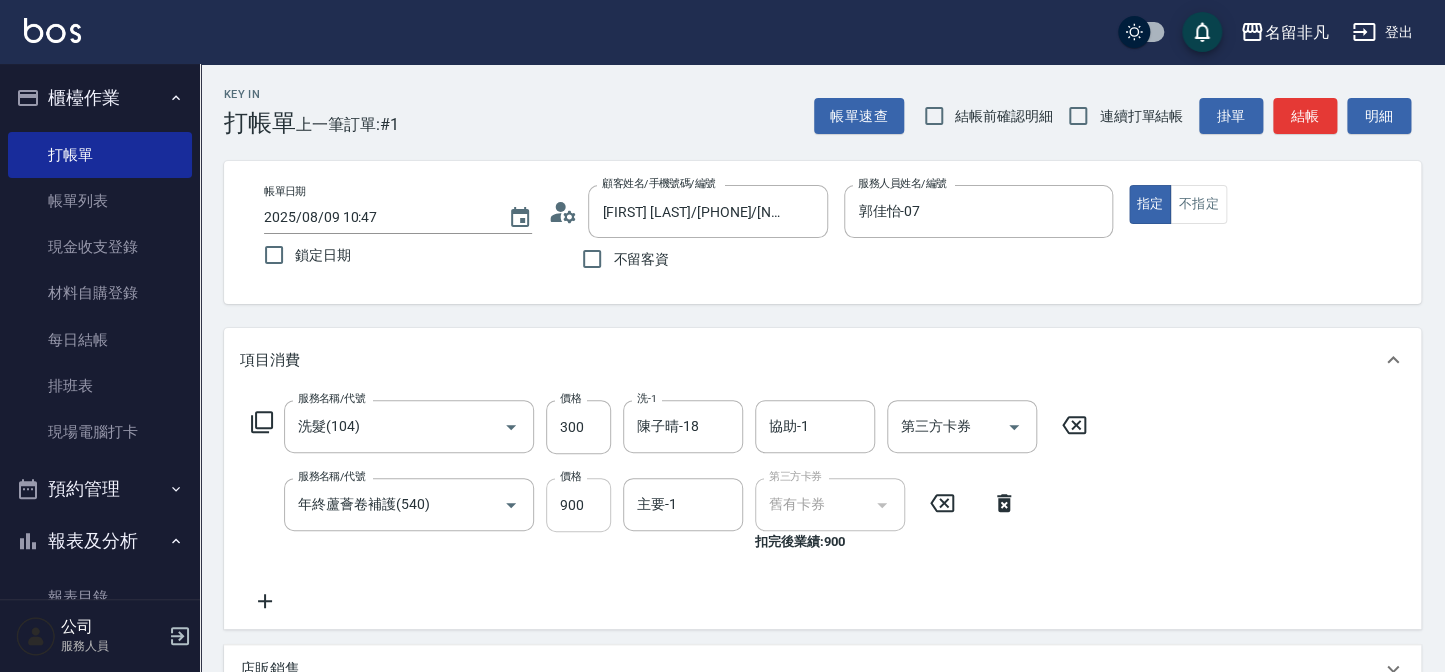 click on "900" at bounding box center [578, 505] 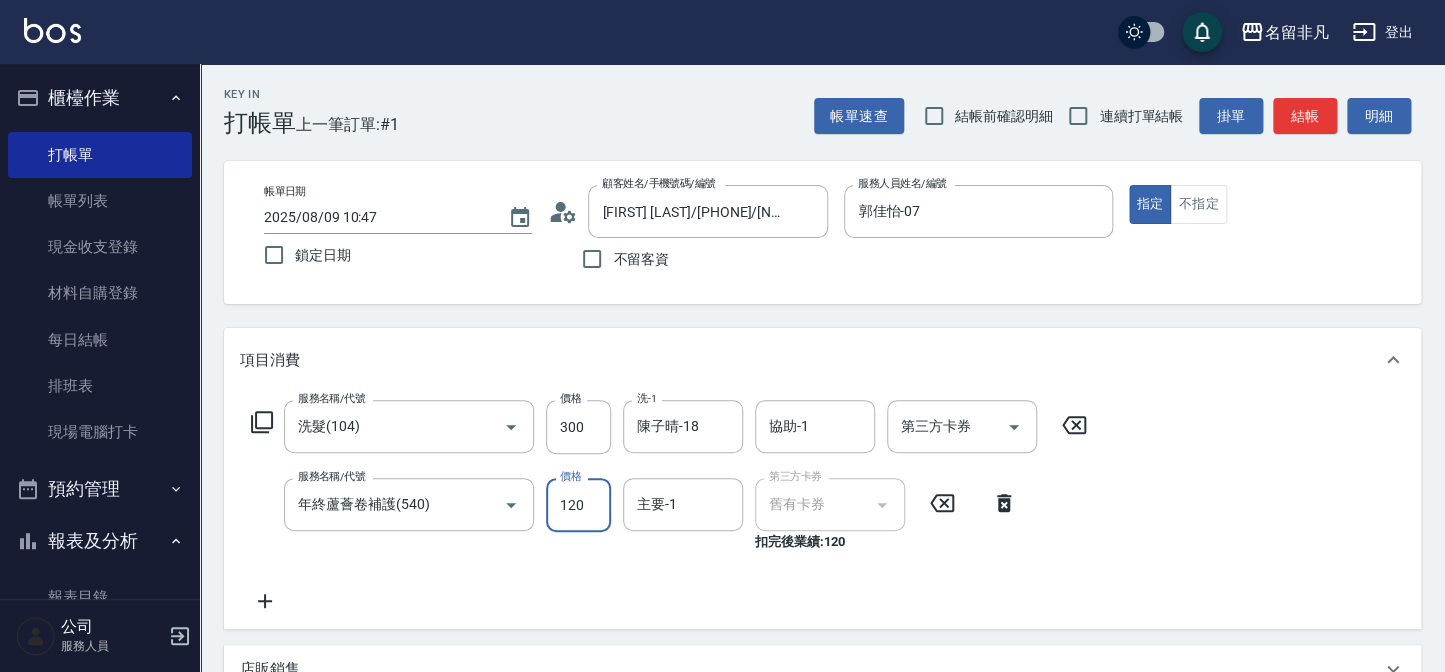 type on "120" 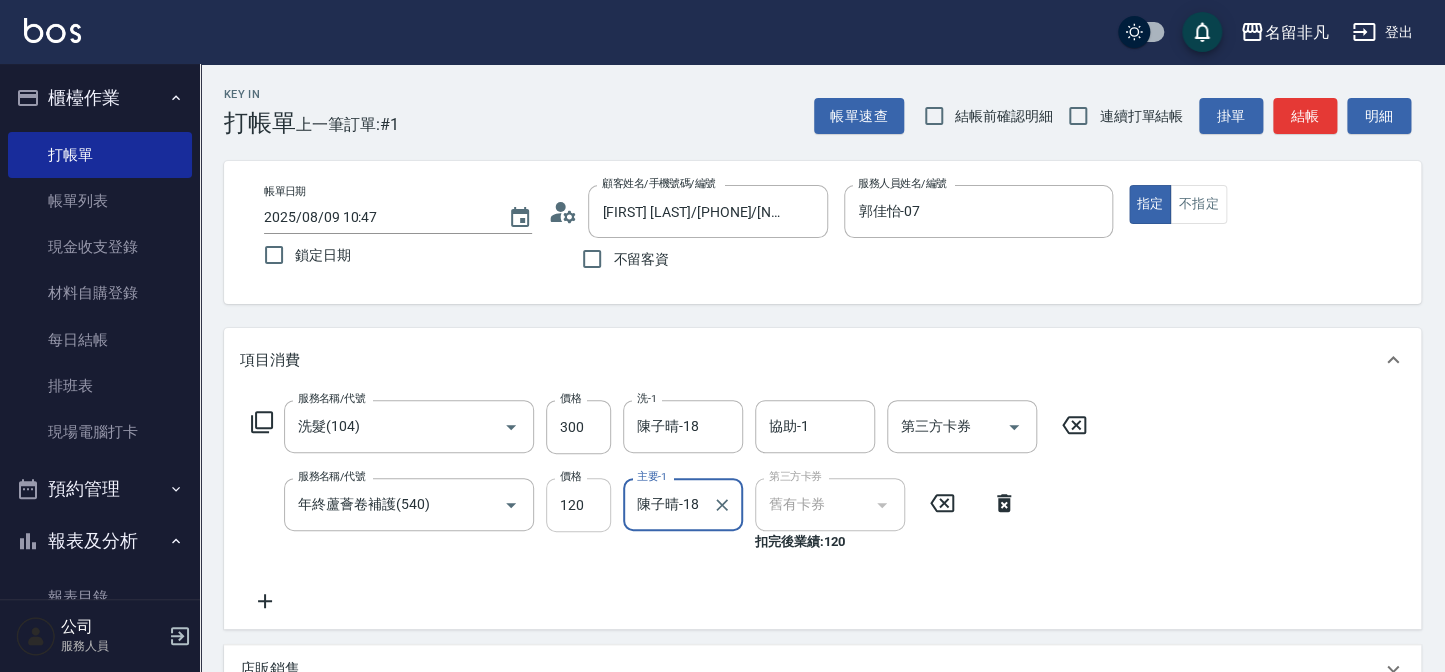 type on "陳子晴-18" 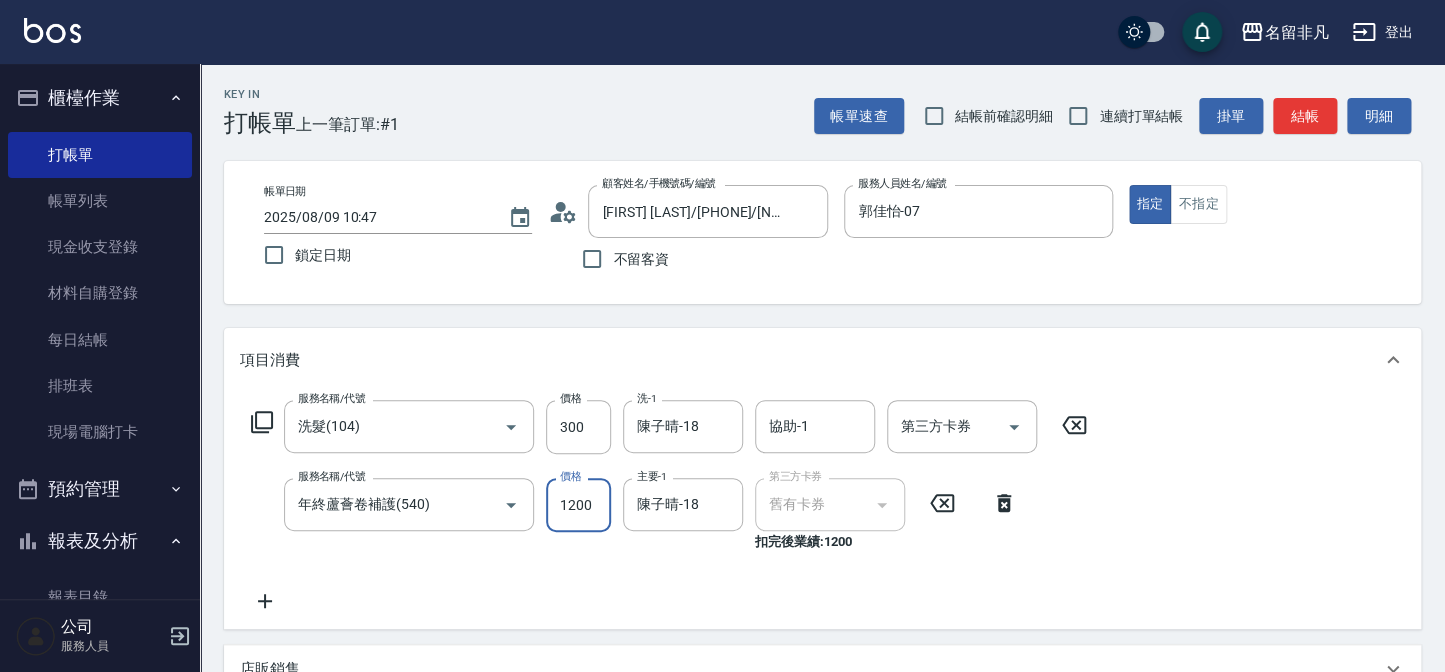 type on "1200" 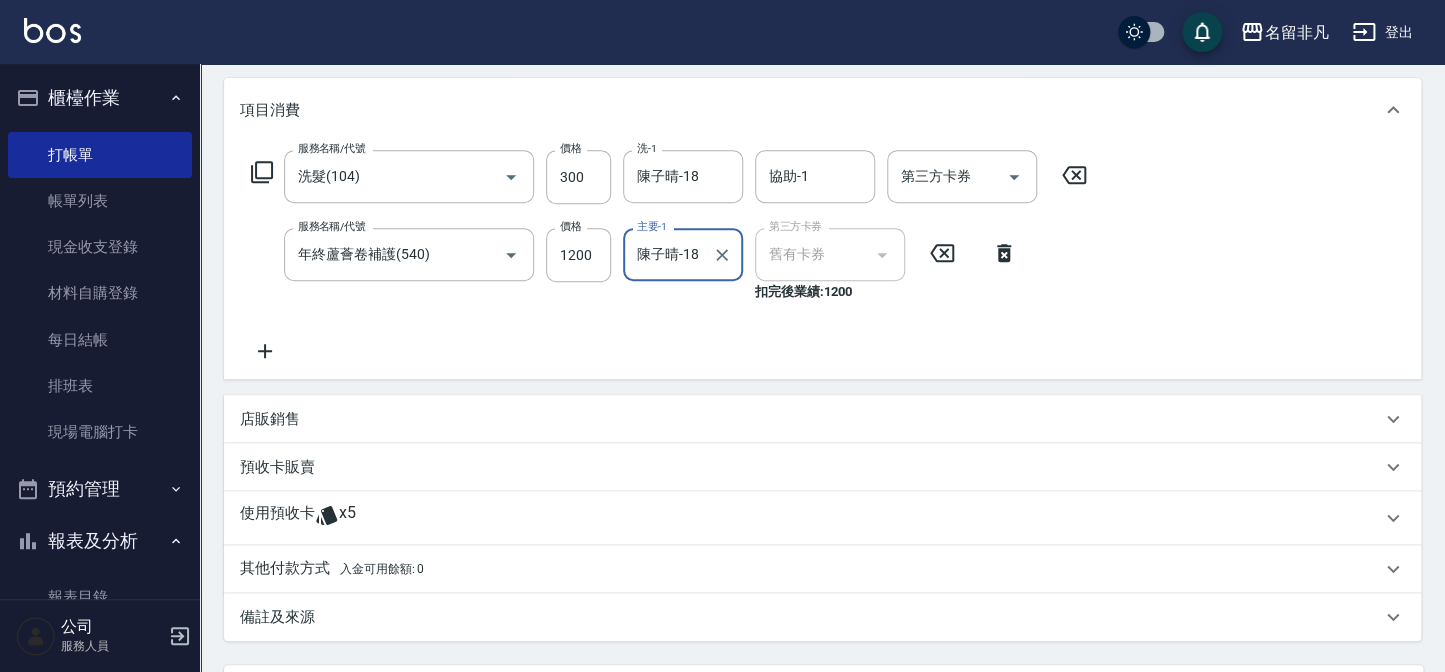 scroll, scrollTop: 363, scrollLeft: 0, axis: vertical 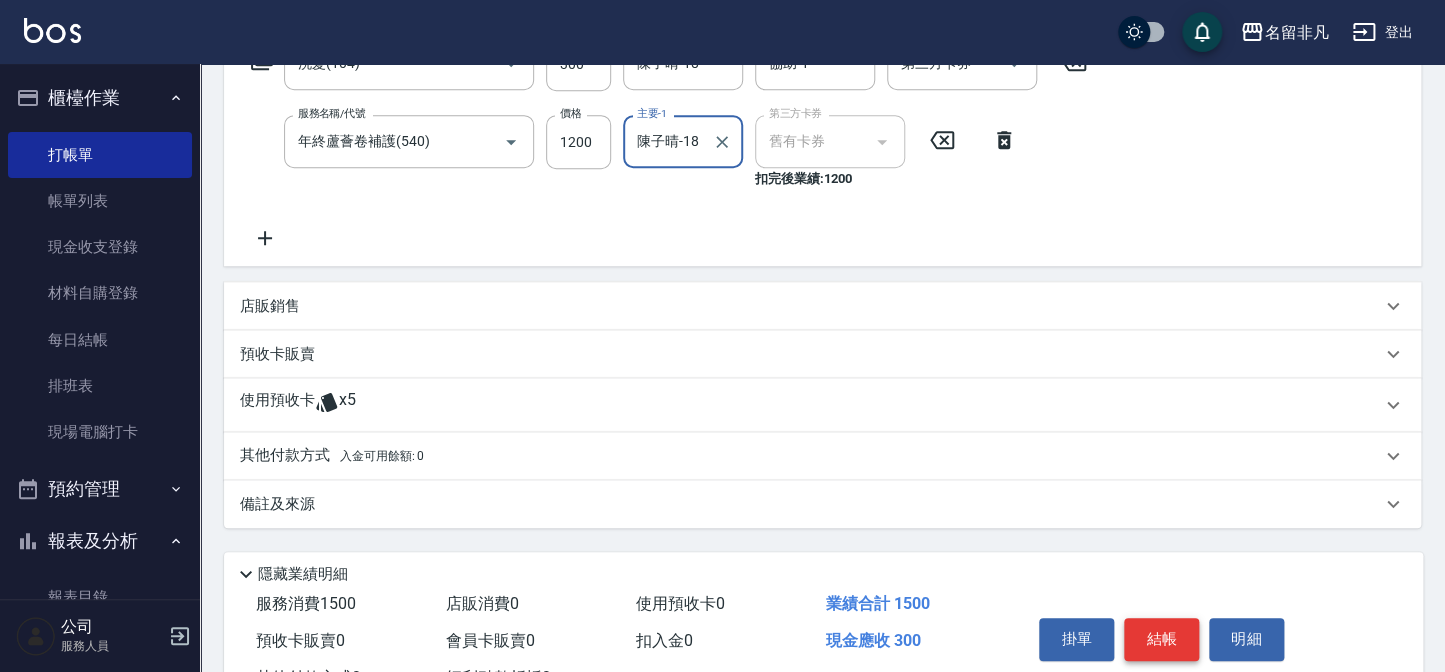 click on "結帳" at bounding box center (1161, 639) 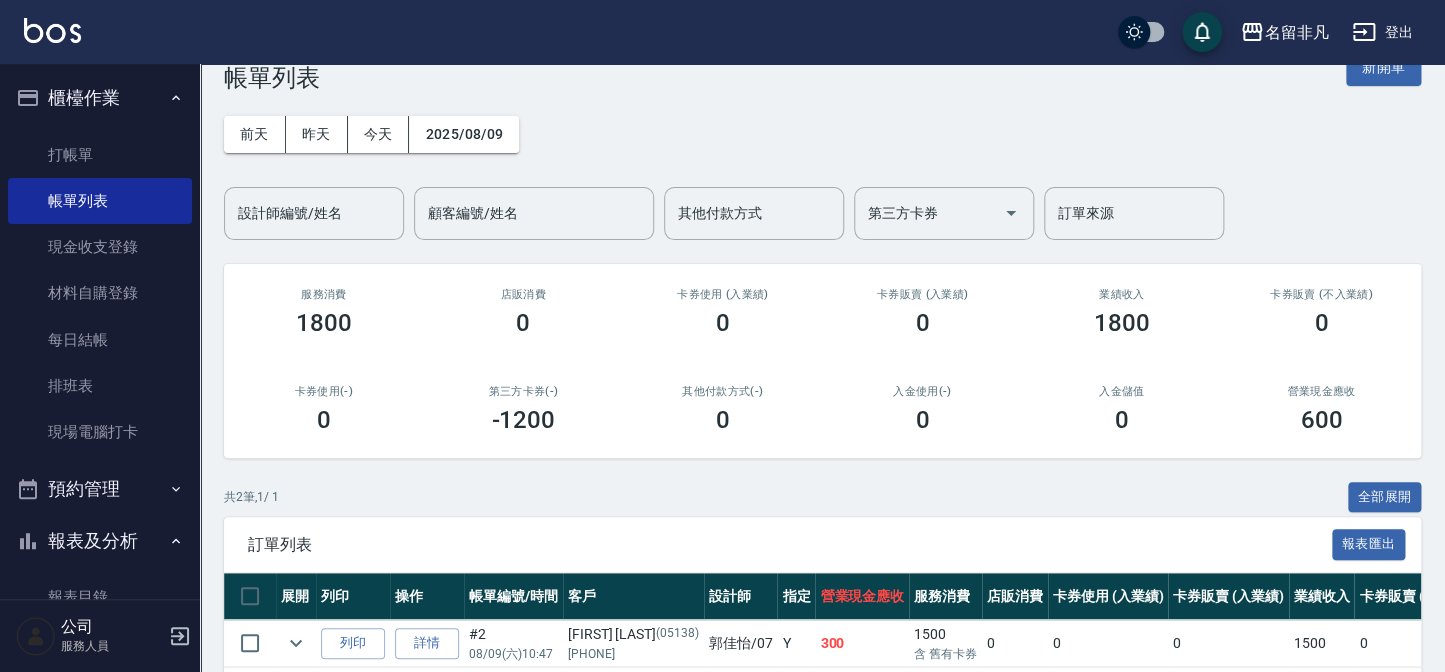scroll, scrollTop: 0, scrollLeft: 0, axis: both 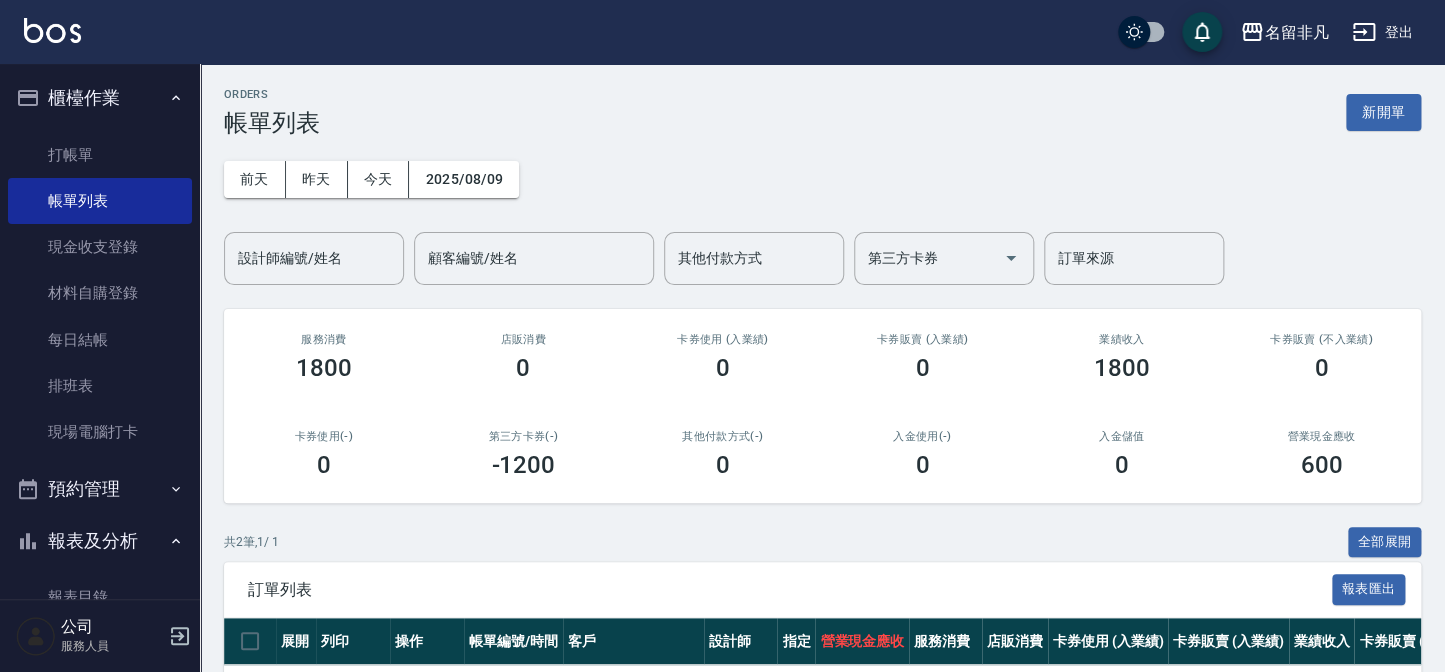 click on "ORDERS 帳單列表 新開單" at bounding box center [822, 112] 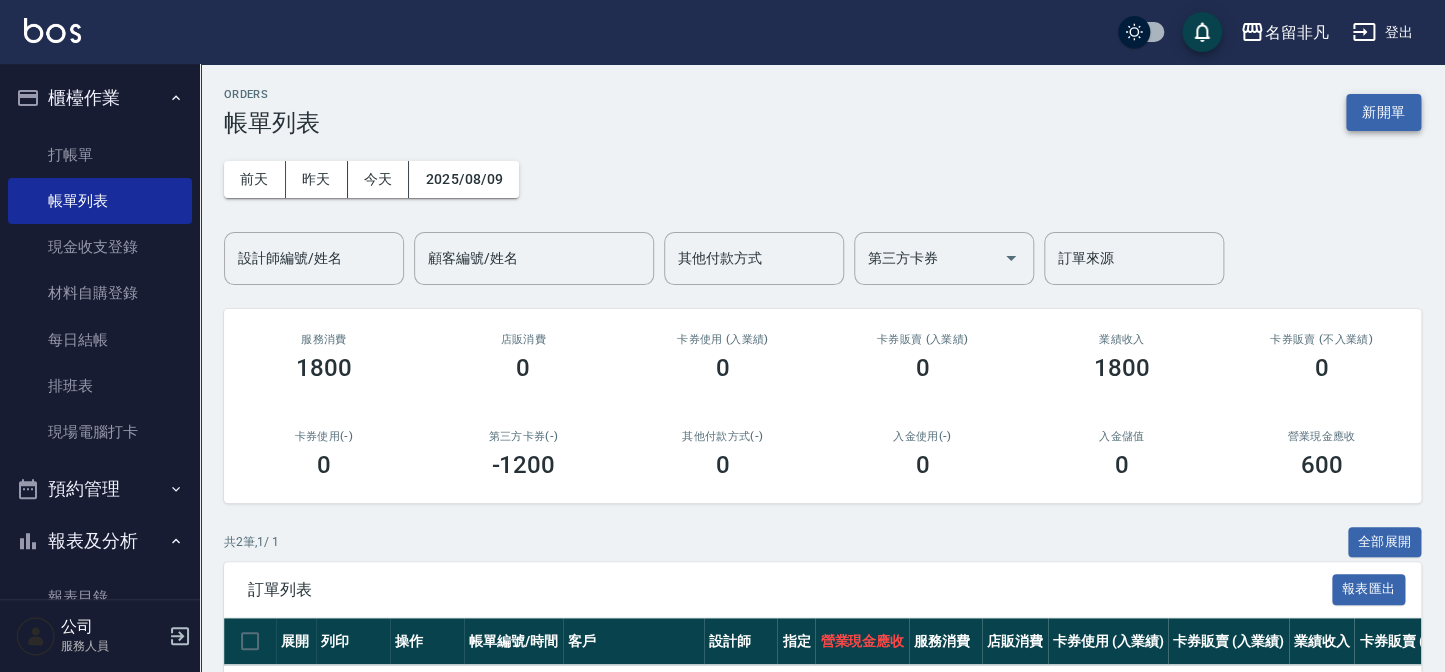 click on "新開單" at bounding box center [1383, 112] 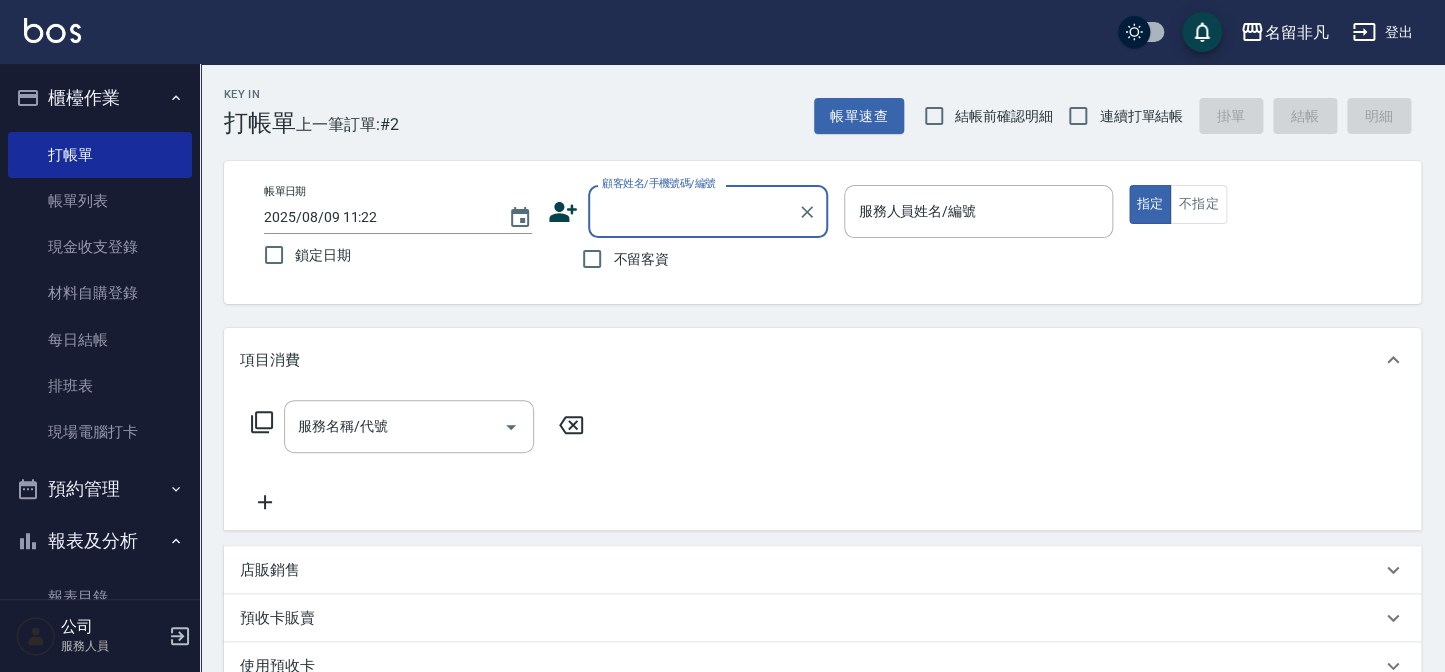 drag, startPoint x: 642, startPoint y: 255, endPoint x: 805, endPoint y: 239, distance: 163.78339 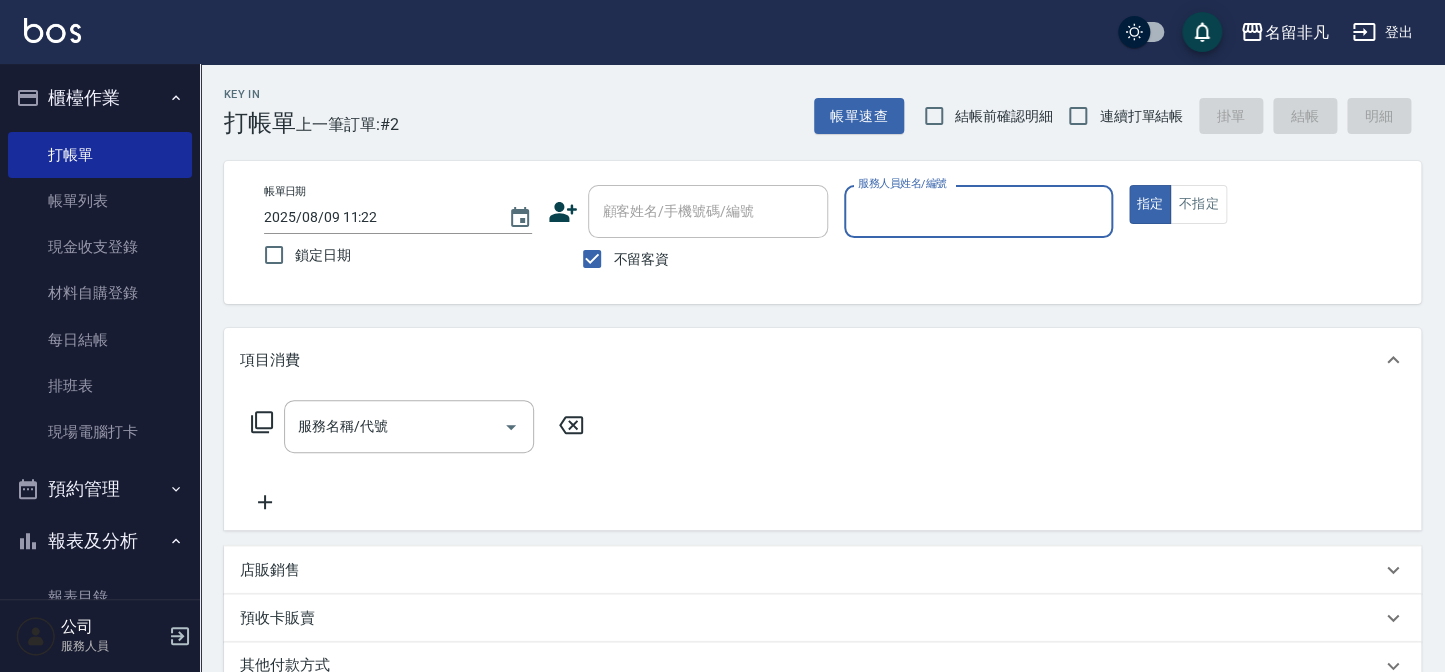 click on "服務人員姓名/編號" at bounding box center (978, 211) 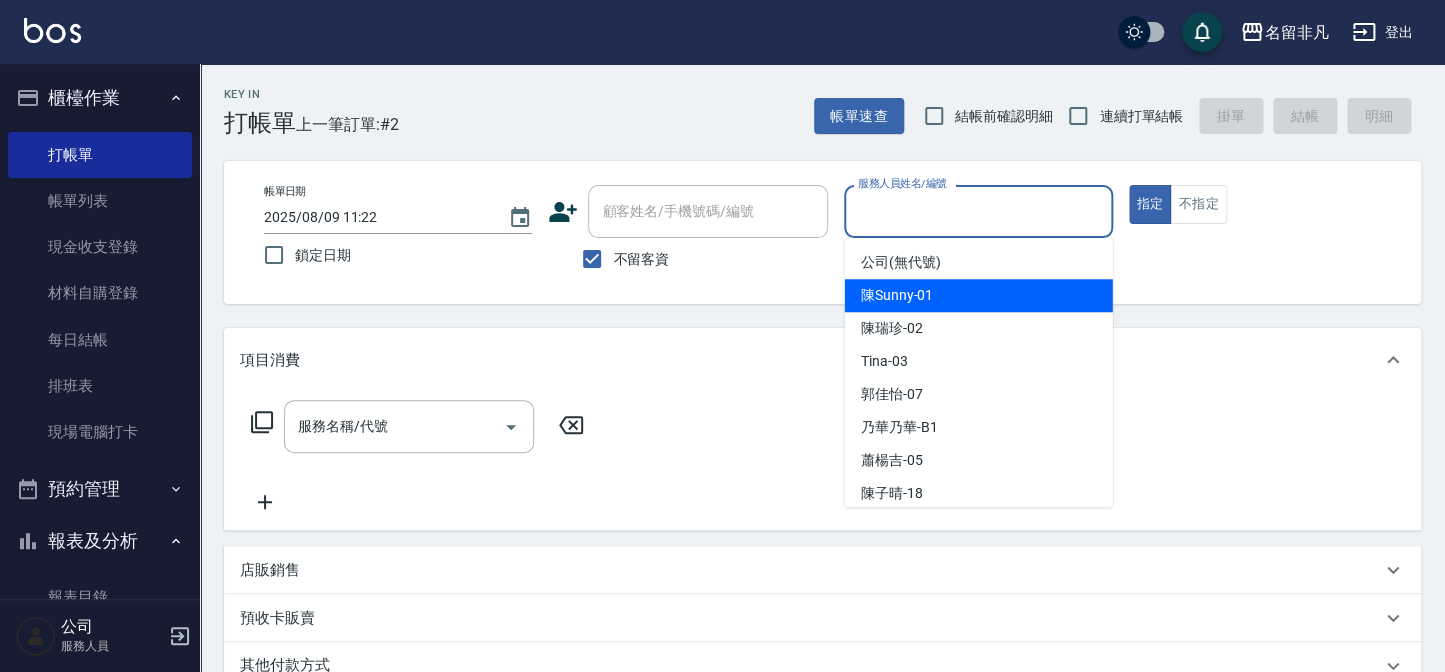 click on "陳Sunny -01" at bounding box center [979, 295] 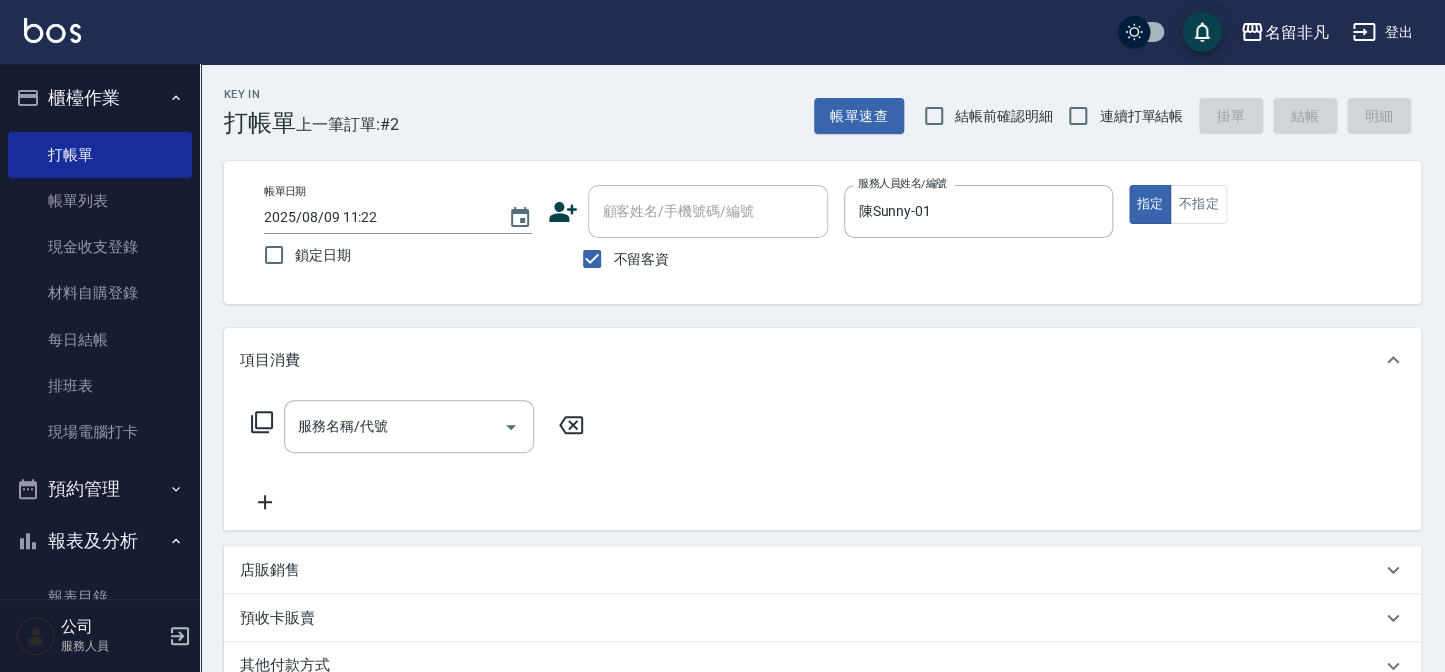 click on "服務名稱/代號 服務名稱/代號" at bounding box center (822, 461) 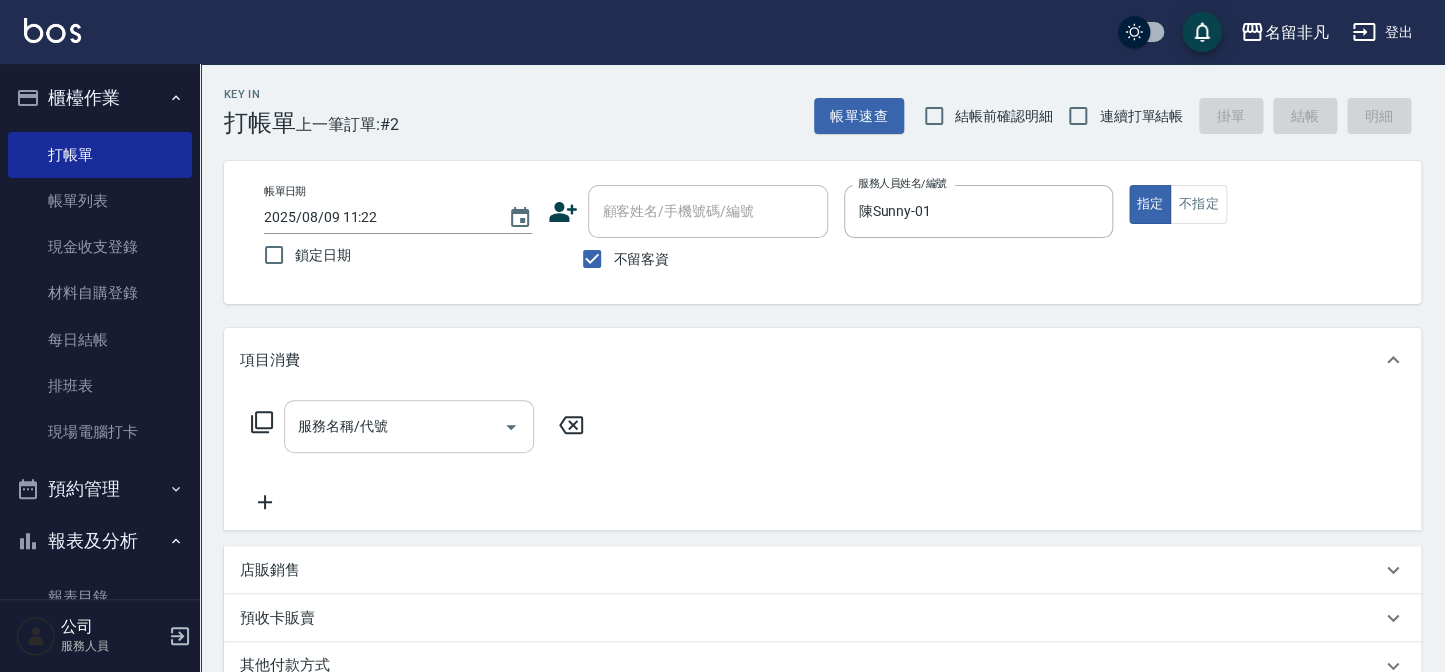 click on "服務名稱/代號" at bounding box center [394, 426] 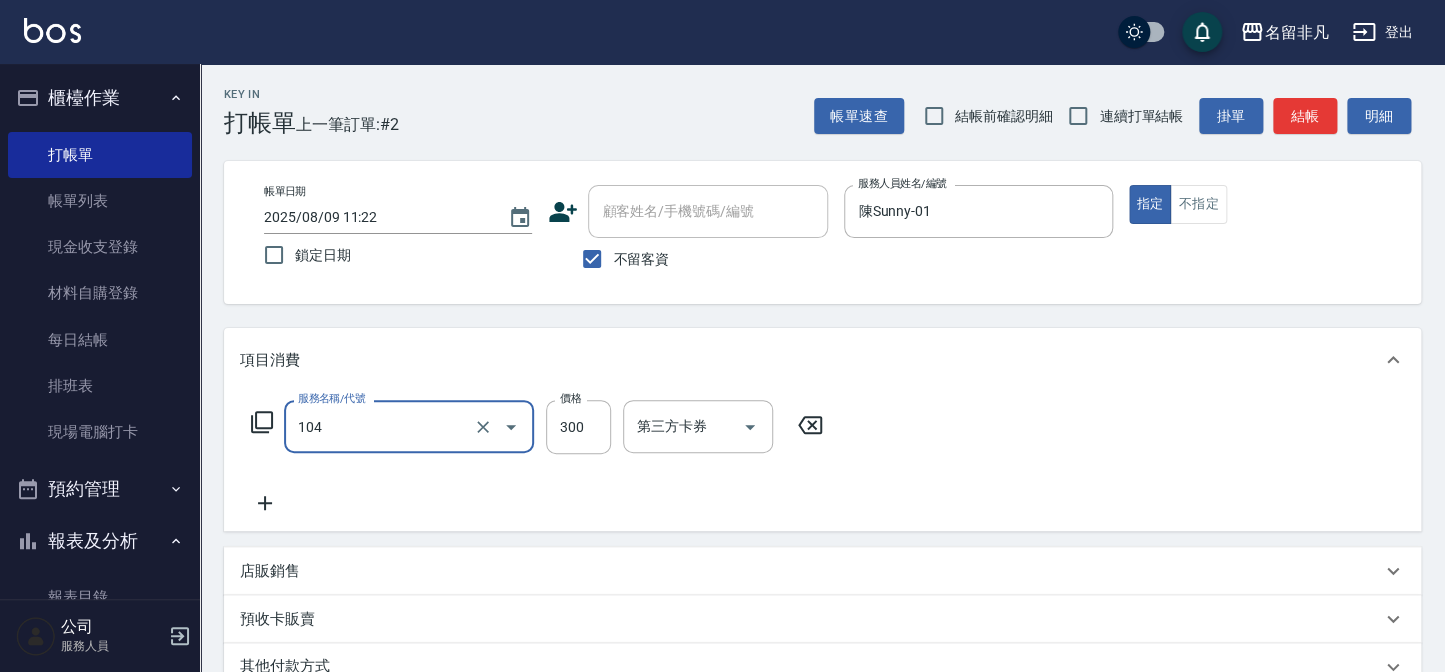 type on "洗髮(104)" 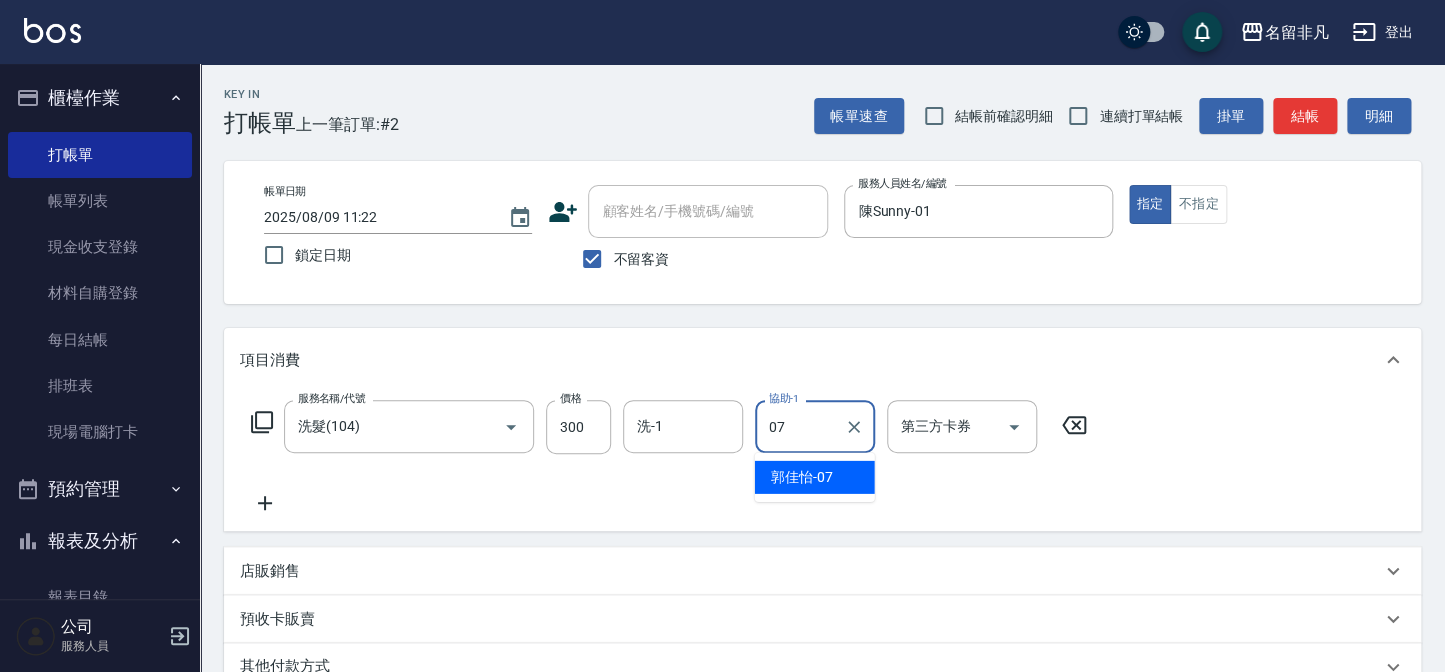 type on "郭佳怡-07" 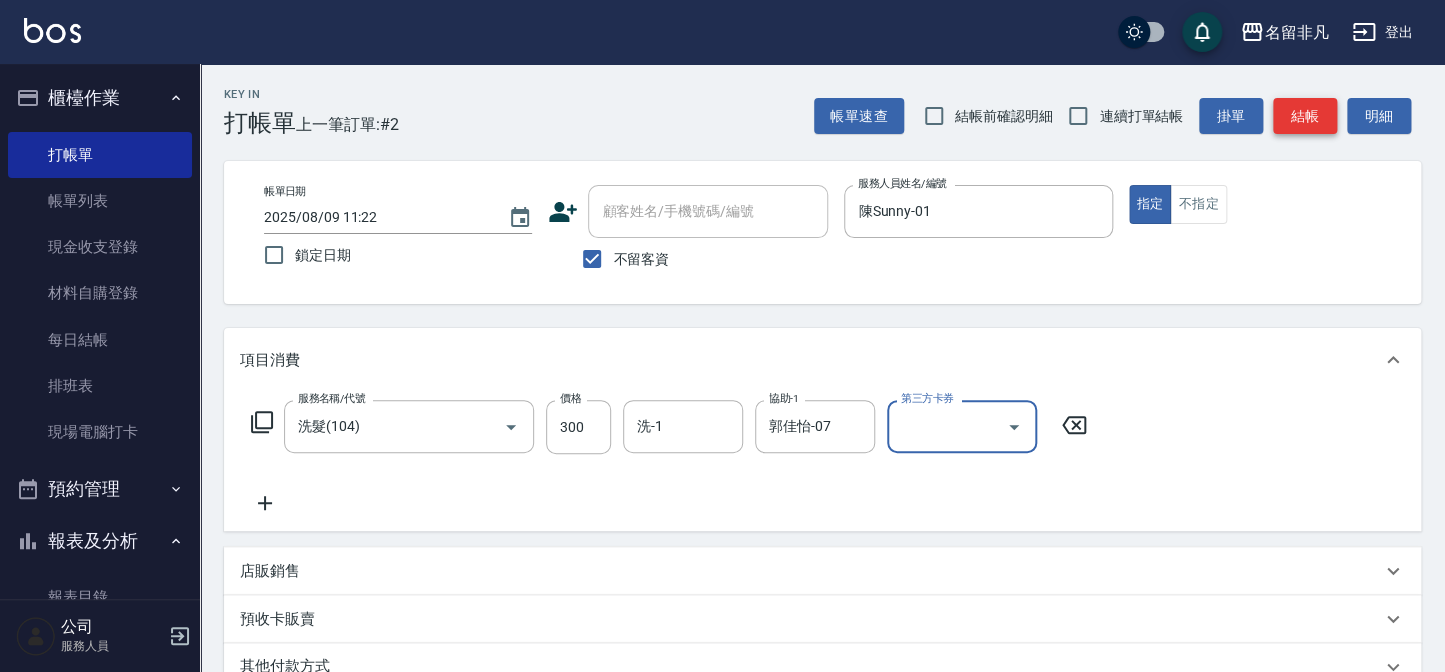 click on "結帳" at bounding box center (1305, 116) 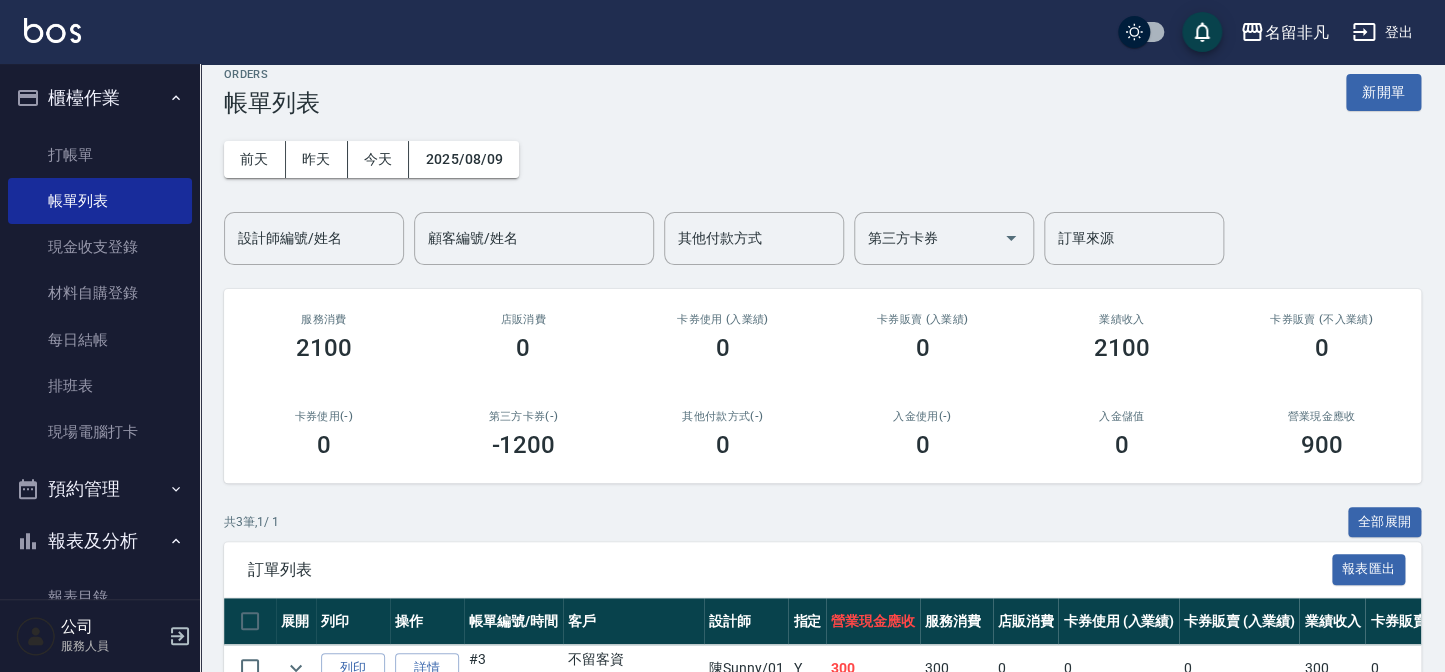 scroll, scrollTop: 0, scrollLeft: 0, axis: both 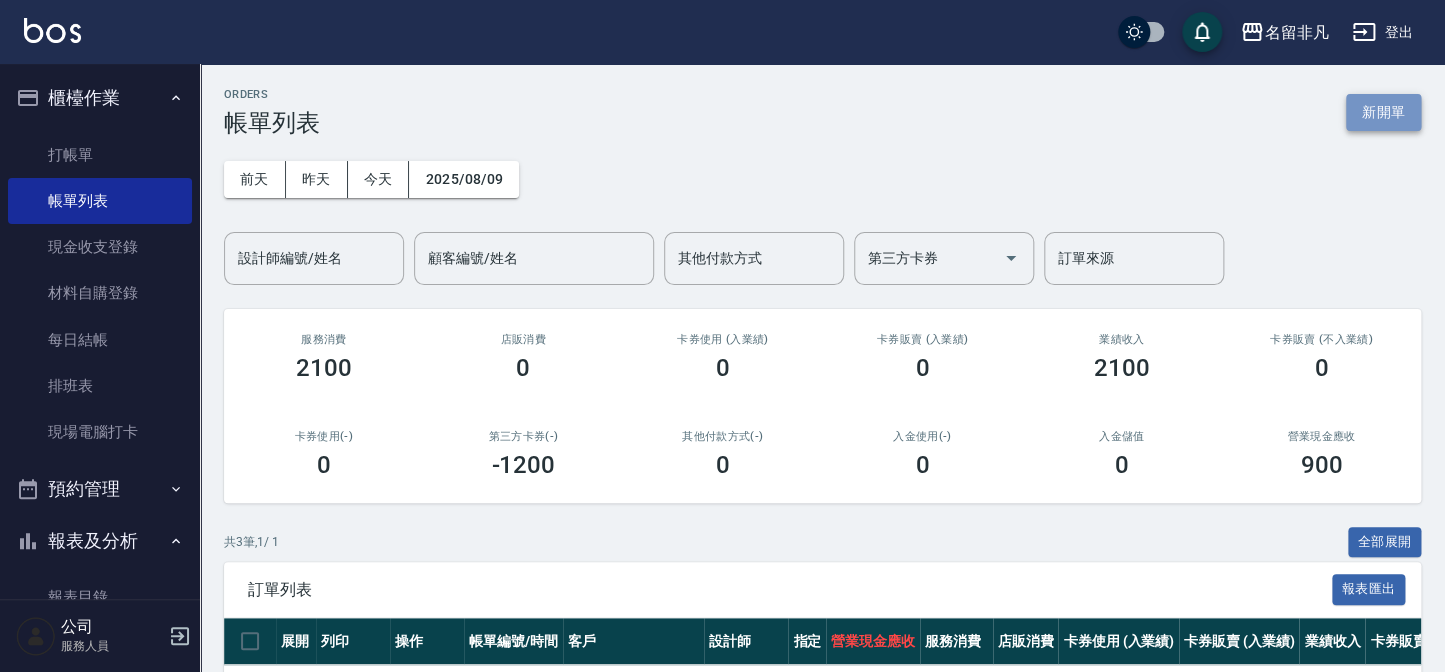 click on "新開單" at bounding box center (1383, 112) 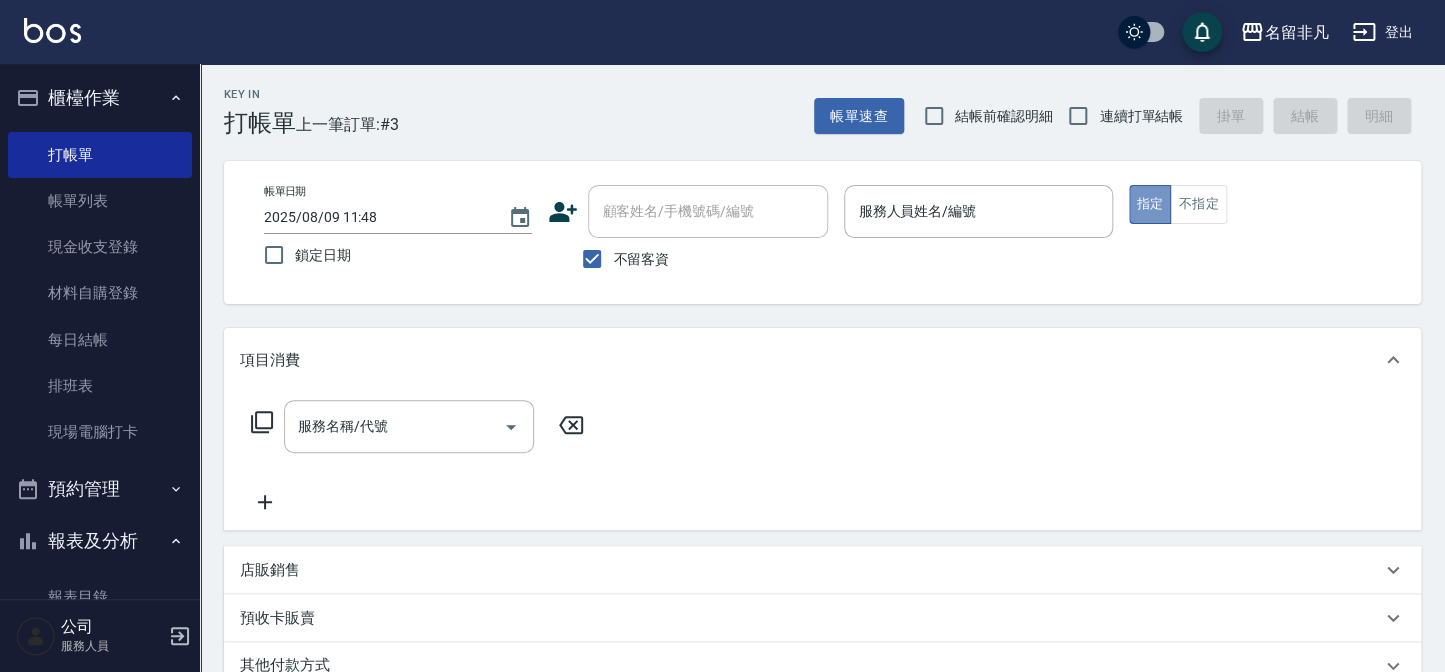 drag, startPoint x: 1145, startPoint y: 209, endPoint x: 959, endPoint y: 140, distance: 198.38599 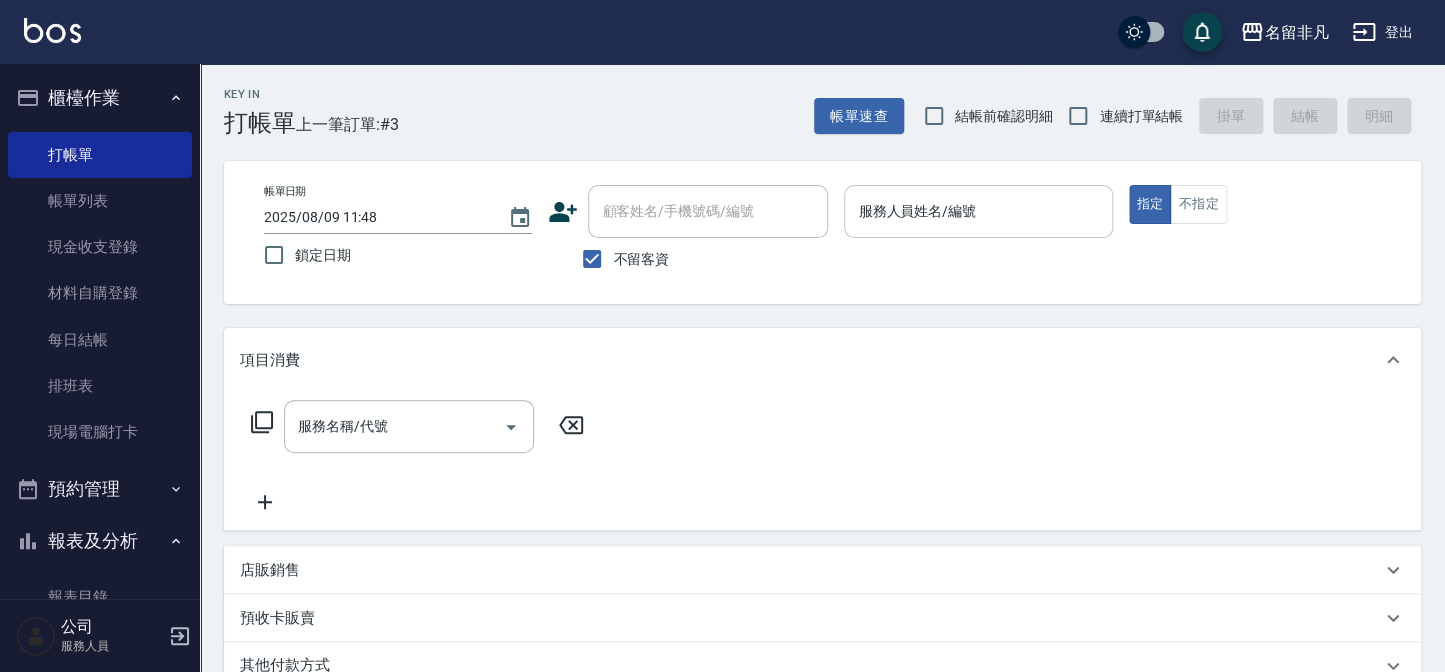 click on "服務人員姓名/編號 服務人員姓名/編號" at bounding box center [978, 211] 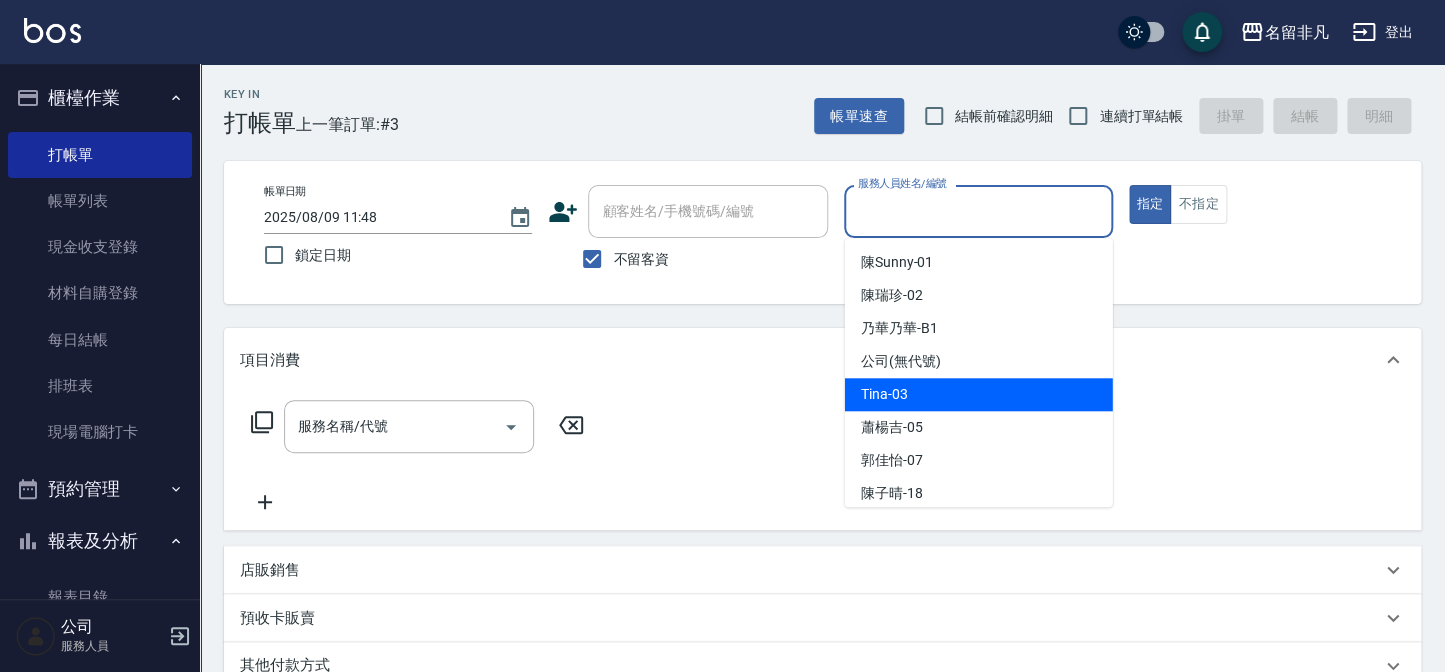 click on "Tina -03" at bounding box center [979, 394] 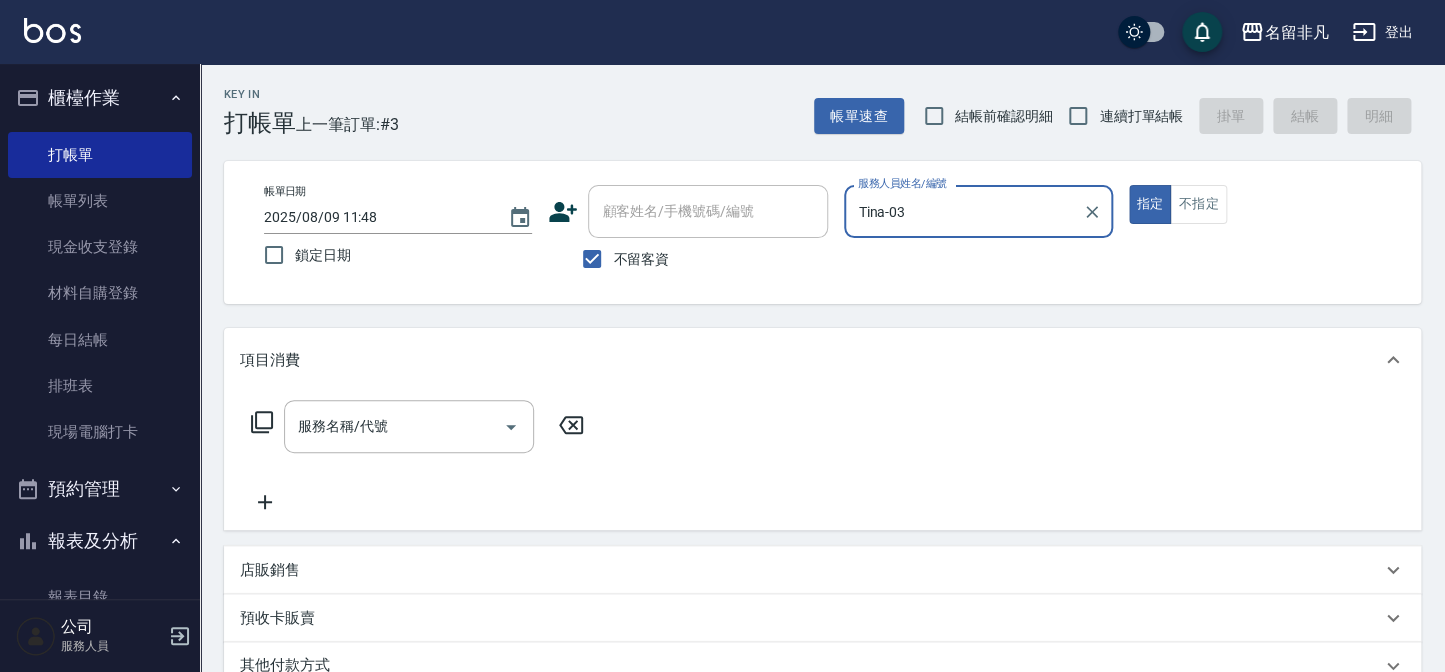 click 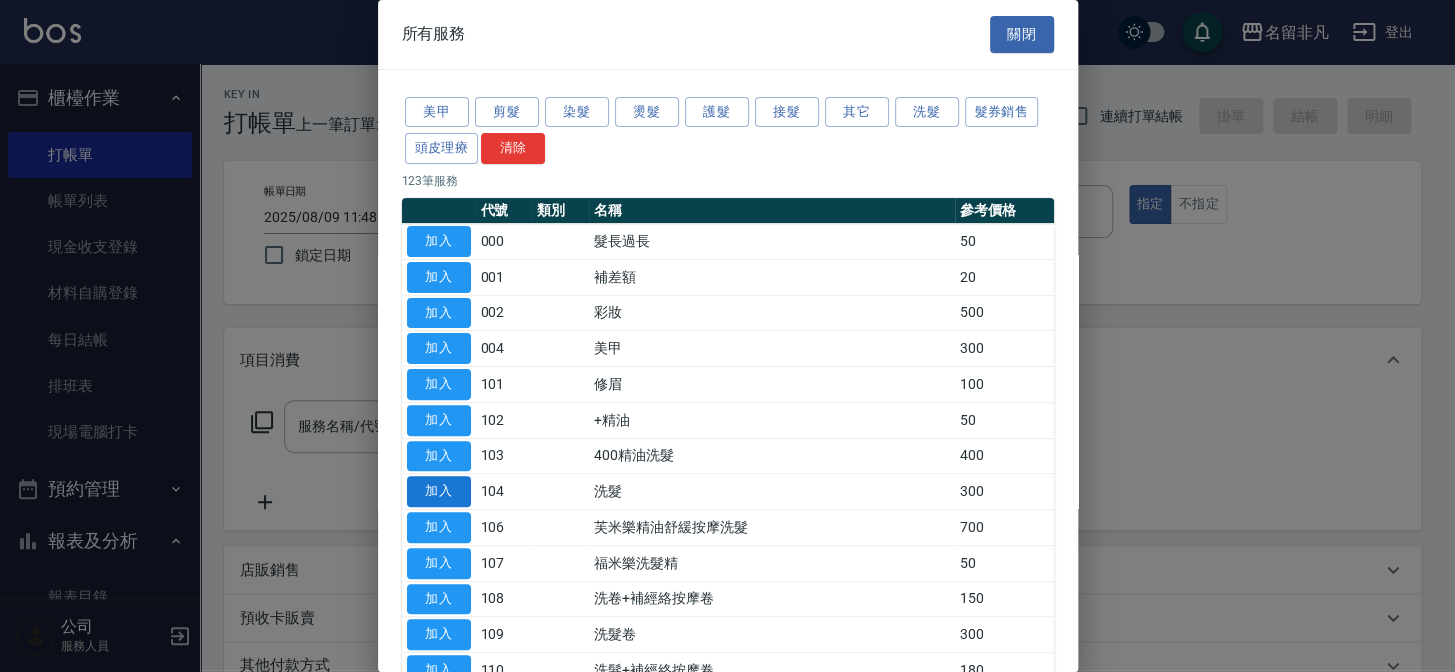 click on "加入" at bounding box center [439, 491] 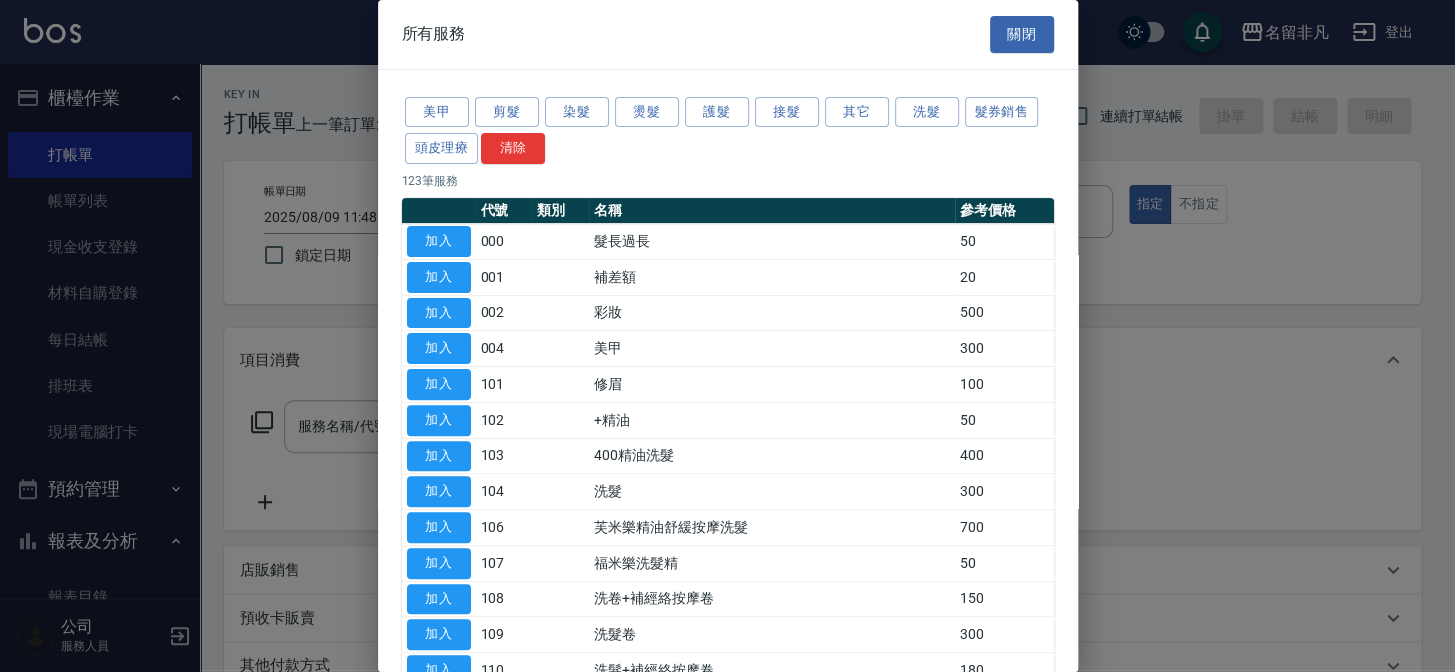 type on "洗髮(104)" 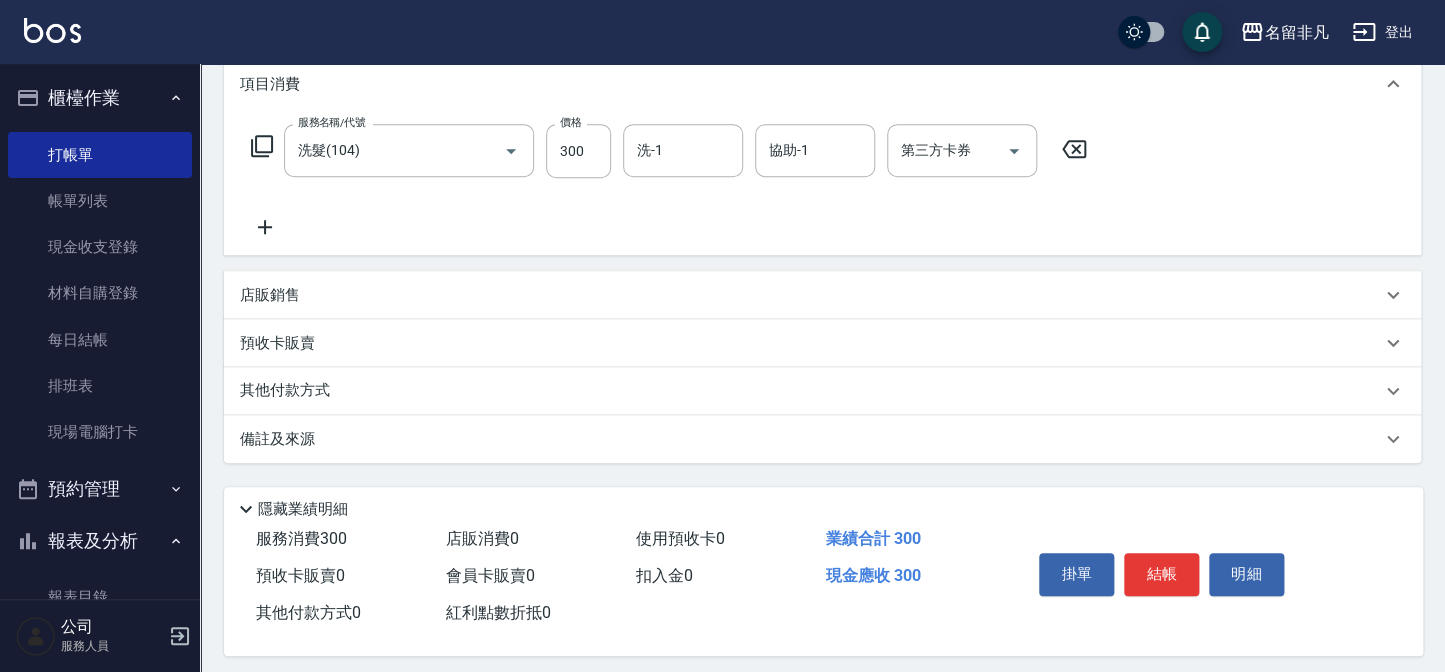 scroll, scrollTop: 289, scrollLeft: 0, axis: vertical 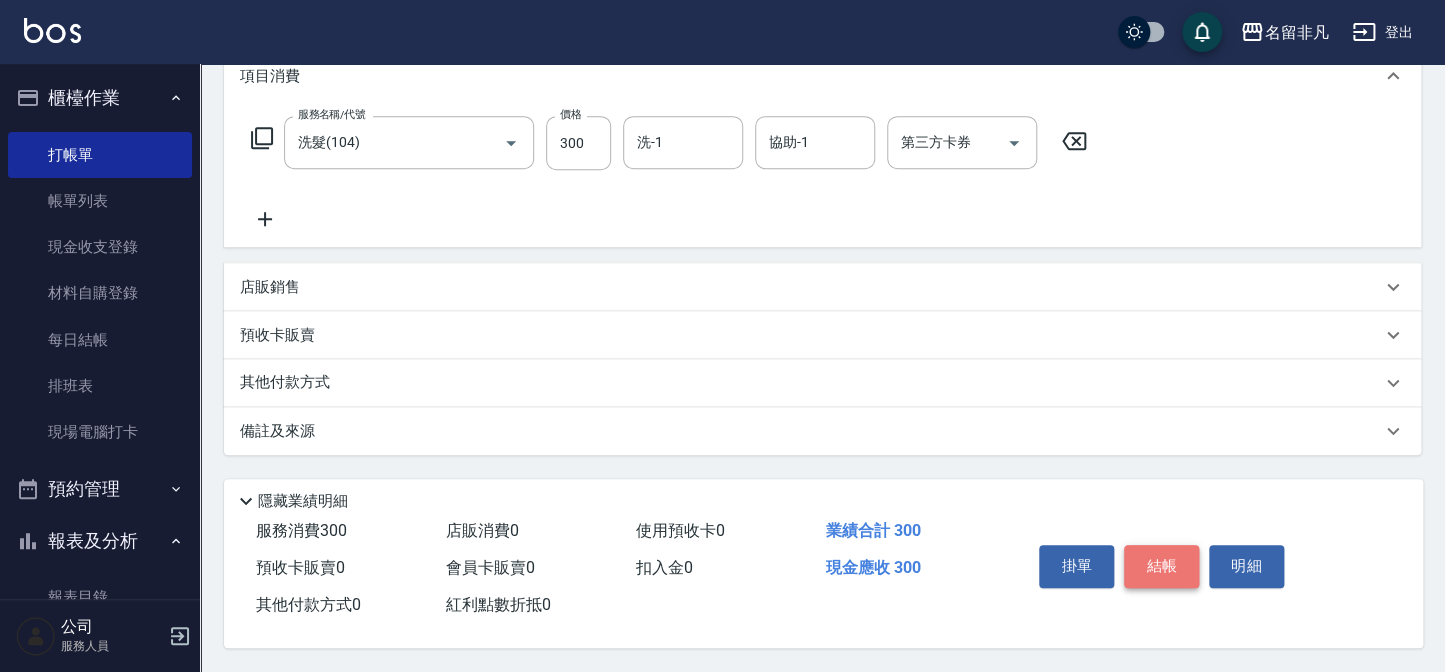 click on "結帳" at bounding box center (1161, 566) 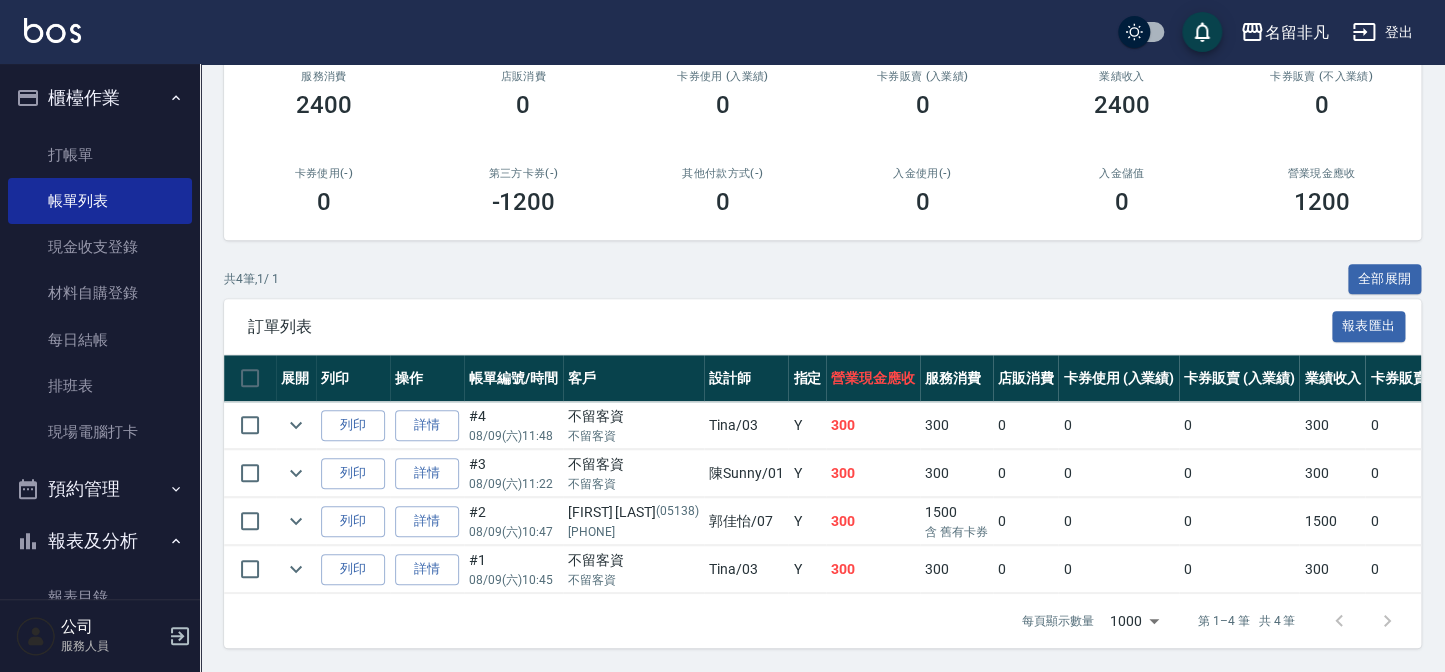 scroll, scrollTop: 275, scrollLeft: 0, axis: vertical 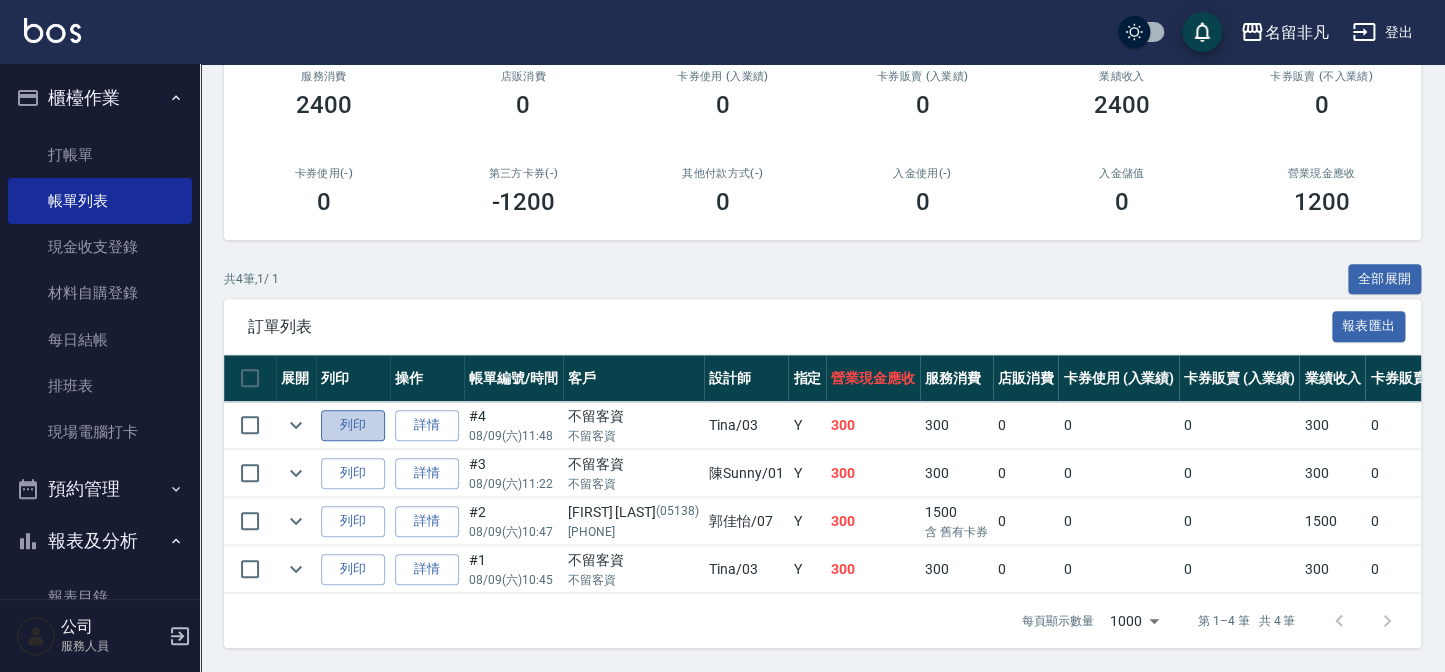 click on "列印" at bounding box center (353, 425) 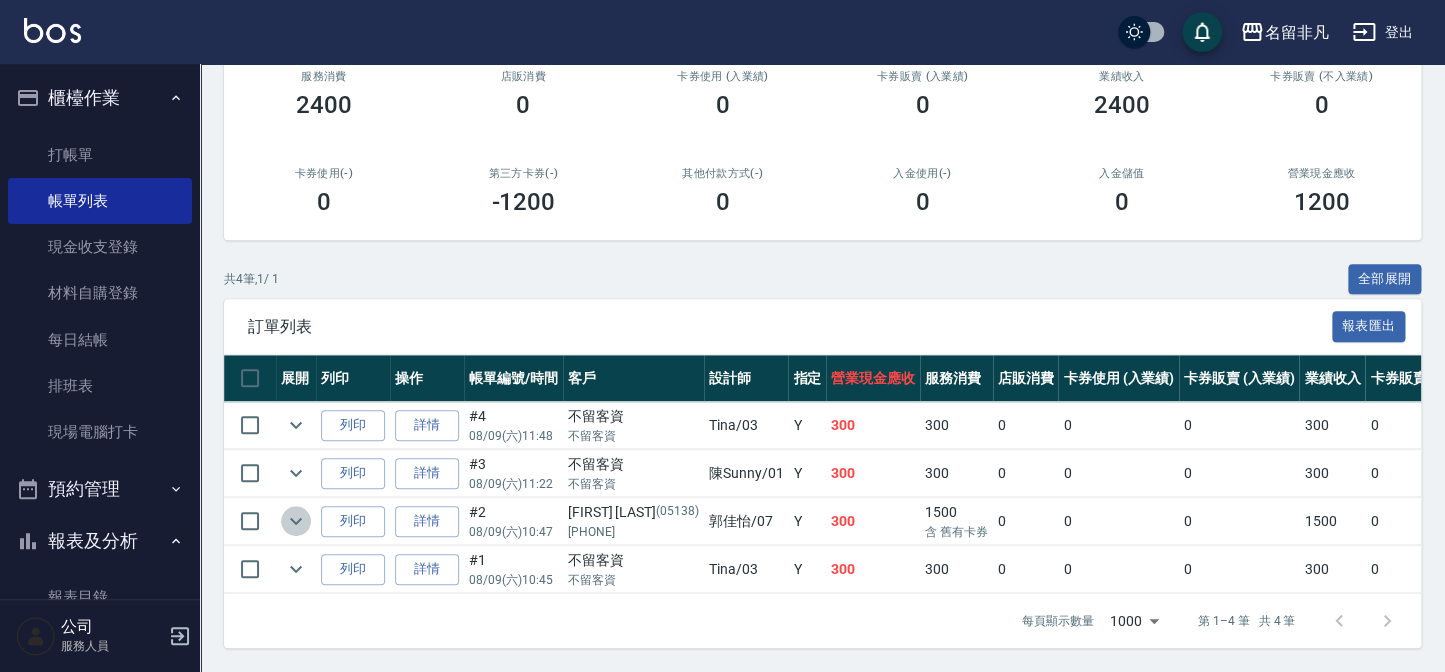 click 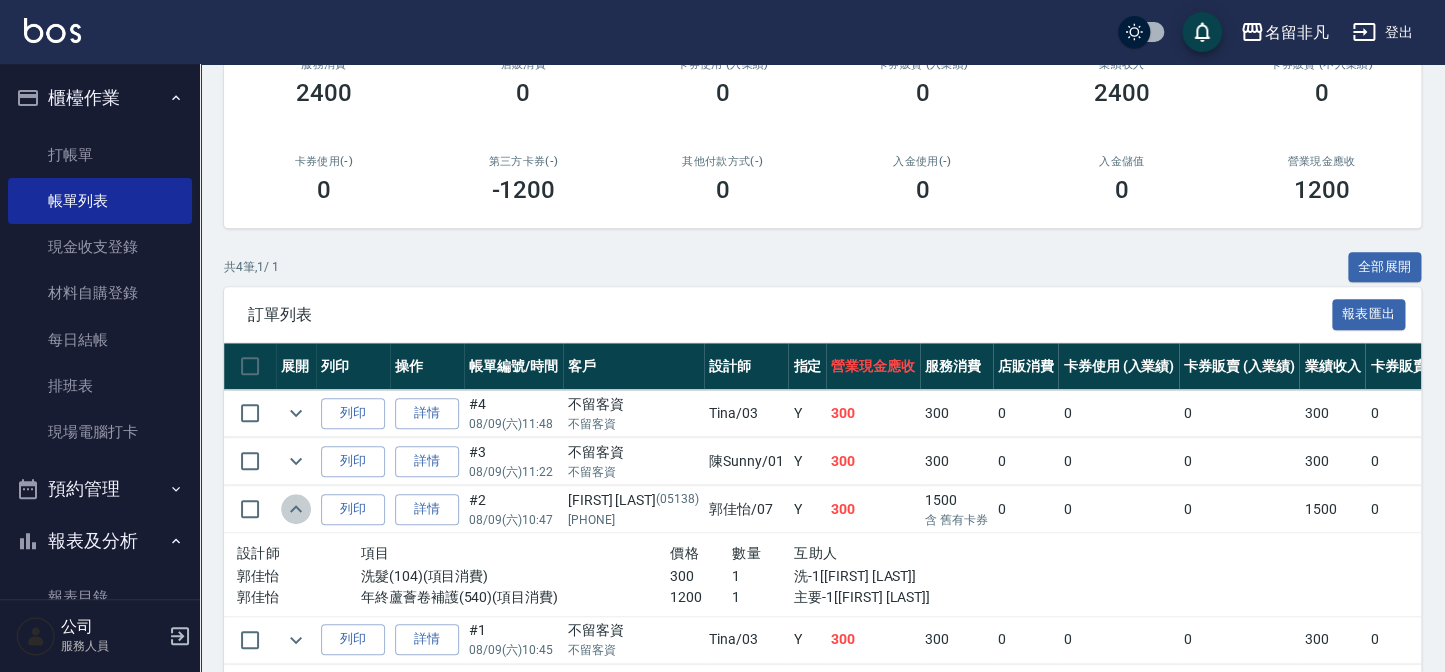 click 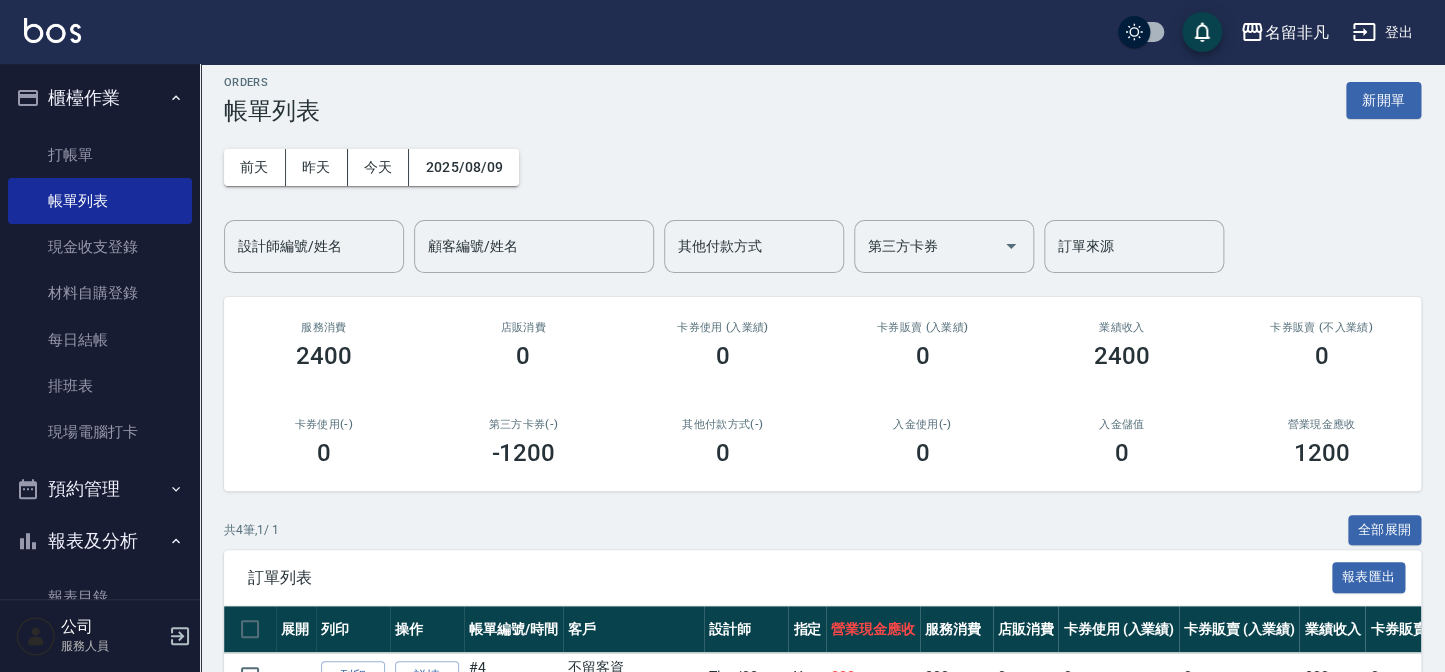 scroll, scrollTop: 0, scrollLeft: 0, axis: both 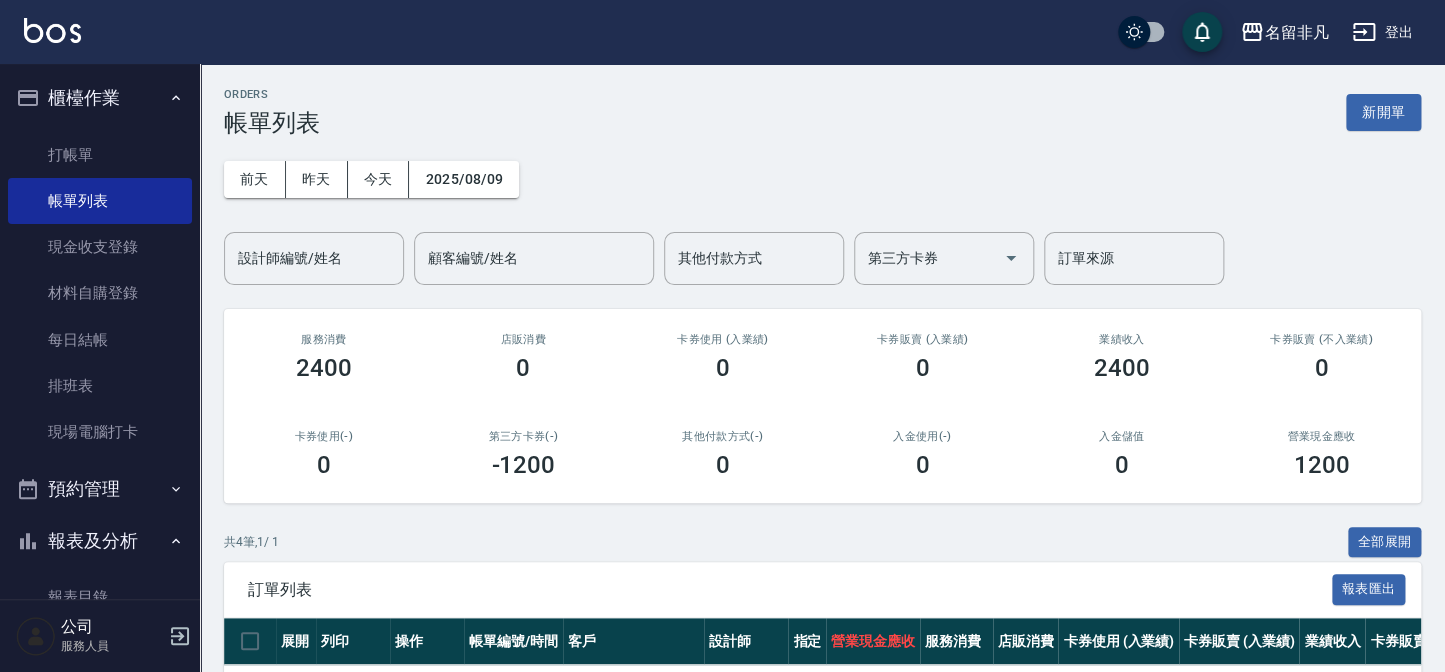 click on "ORDERS 帳單列表 新開單" at bounding box center (822, 112) 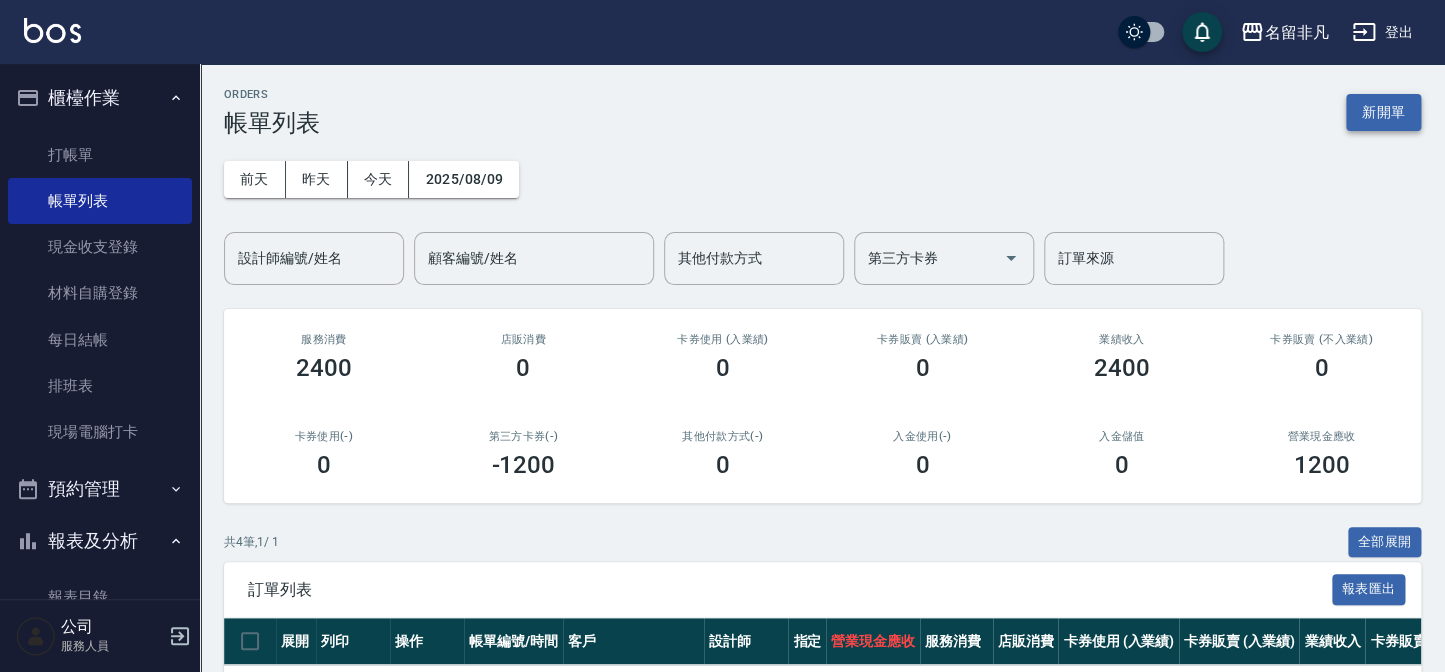 click on "新開單" at bounding box center (1383, 112) 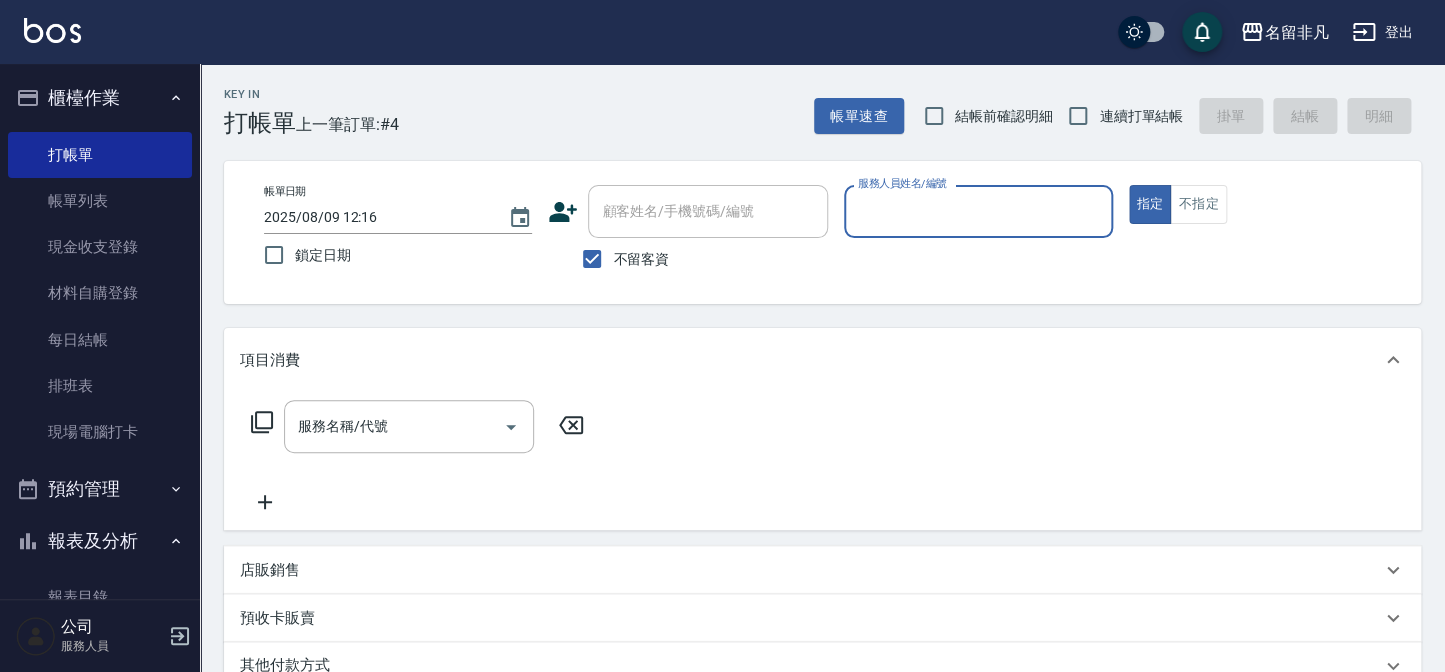 drag, startPoint x: 600, startPoint y: 270, endPoint x: 628, endPoint y: 249, distance: 35 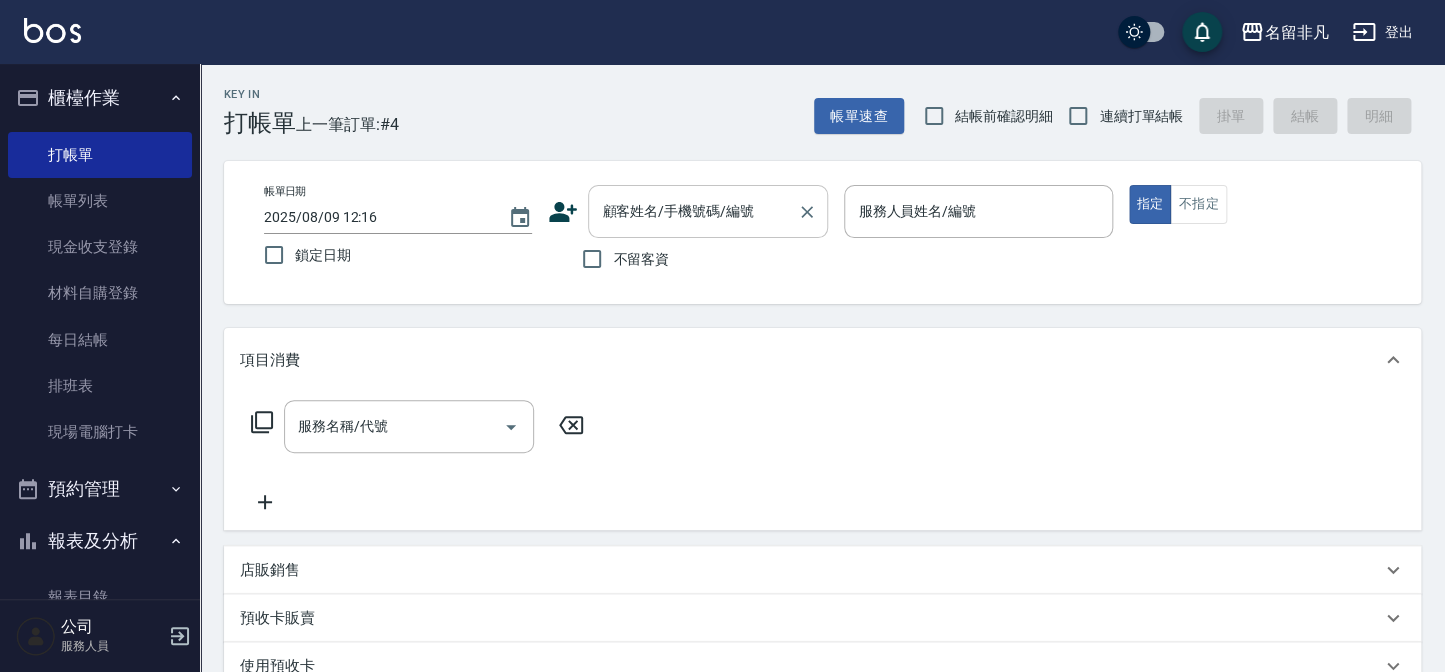 click on "顧客姓名/手機號碼/編號 顧客姓名/手機號碼/編號" at bounding box center [708, 211] 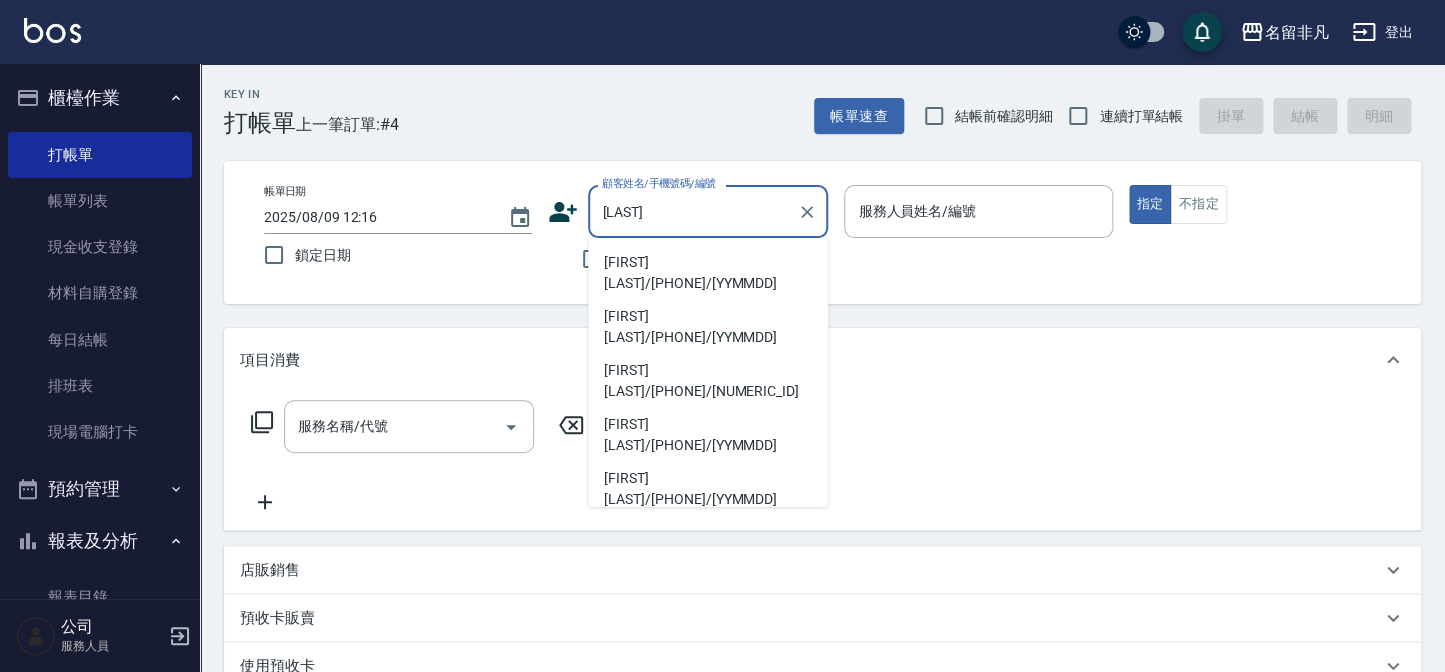 click on "[FIRST] [LAST]/[PHONE]/[YYMMDD]" at bounding box center (708, 273) 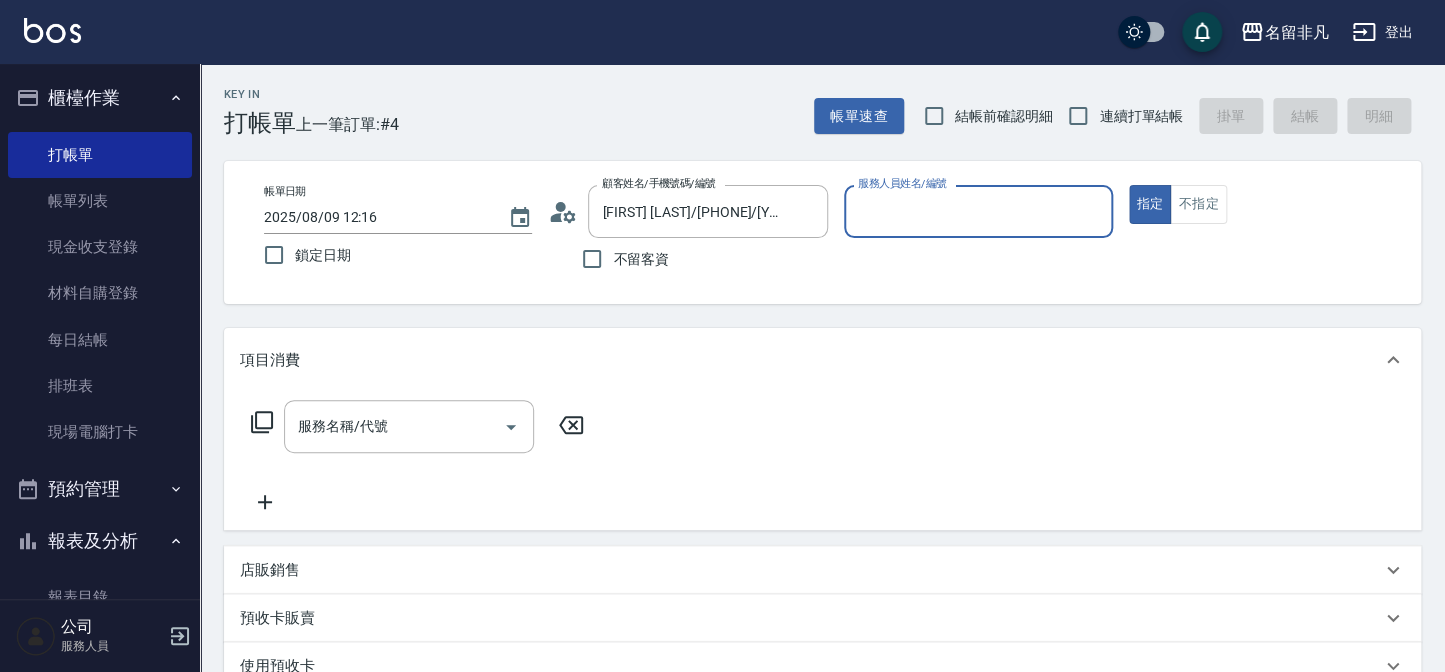 type on "郭佳怡-07" 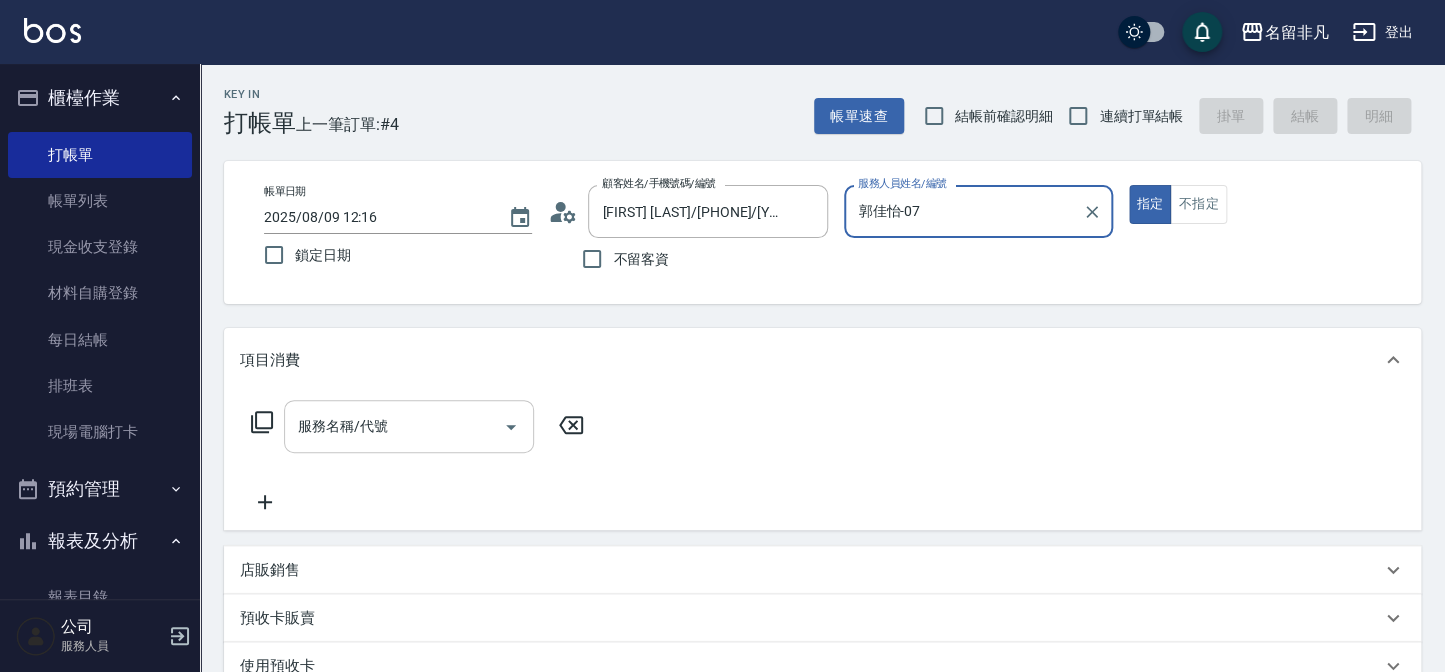 click on "服務名稱/代號" at bounding box center (394, 426) 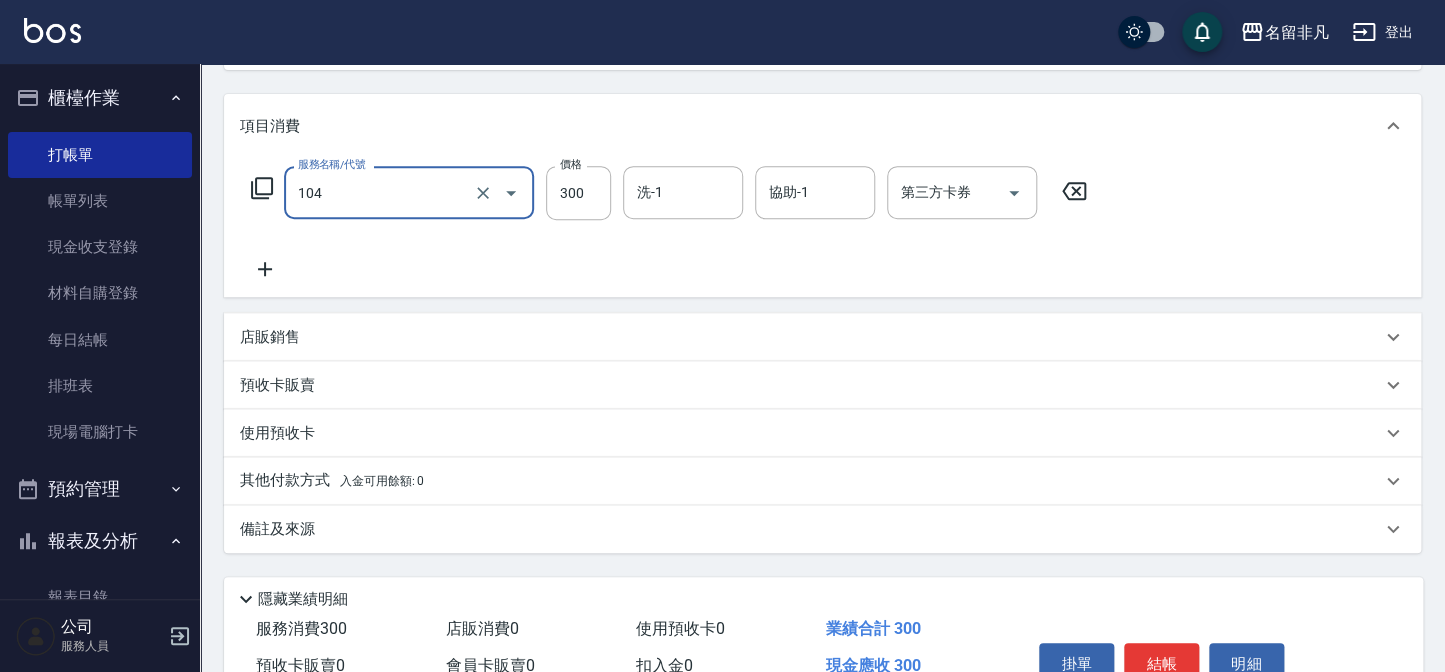 scroll, scrollTop: 272, scrollLeft: 0, axis: vertical 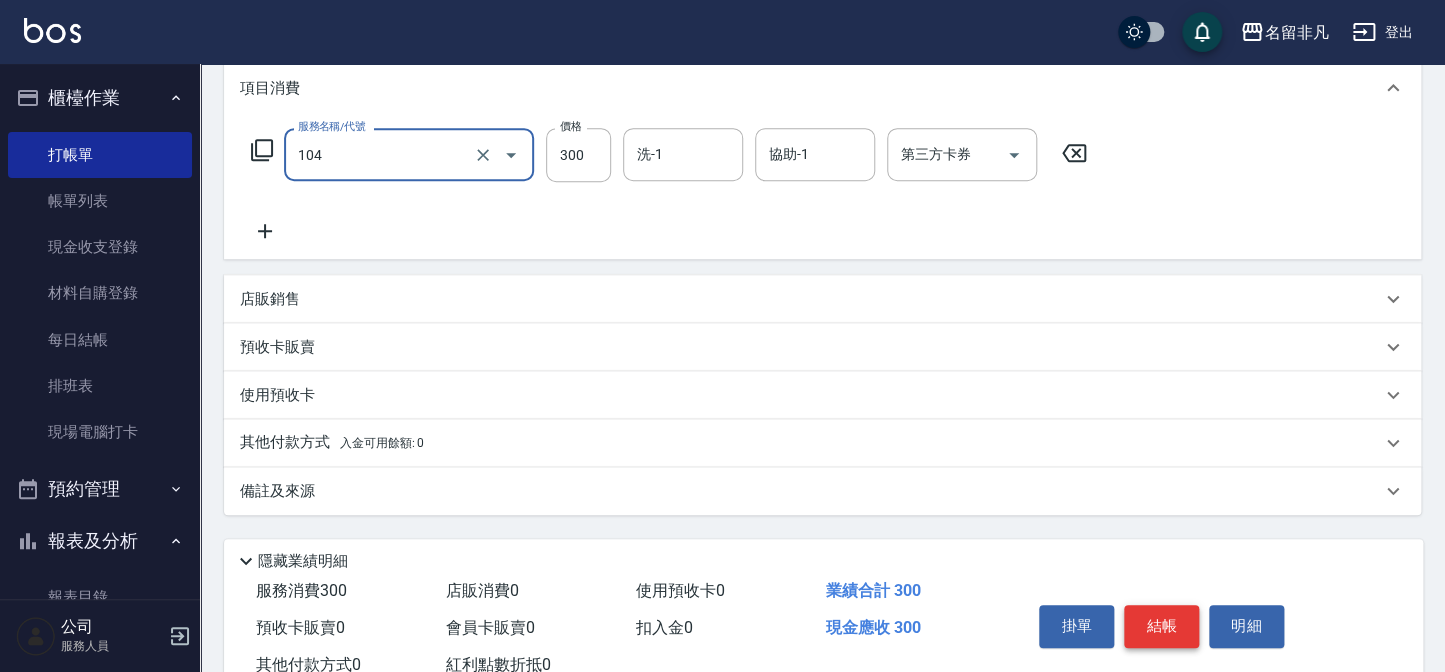 type on "洗髮(104)" 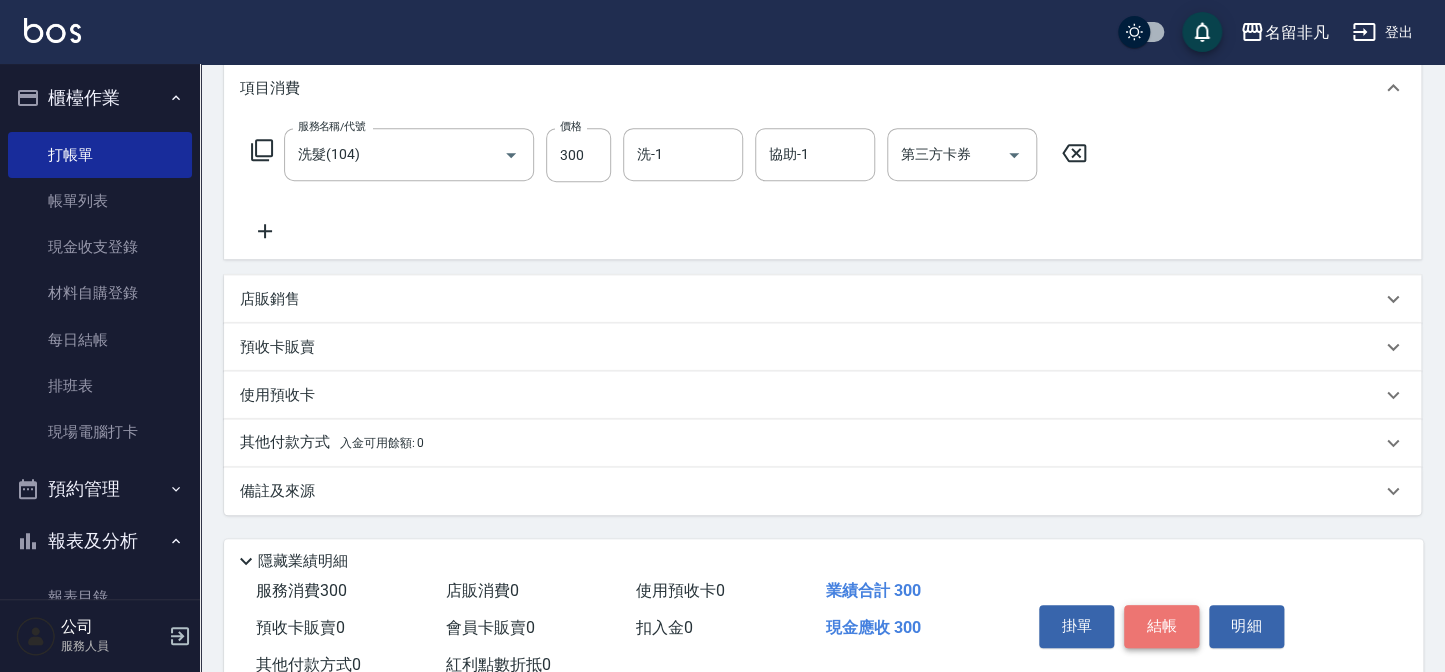 click on "結帳" at bounding box center (1161, 626) 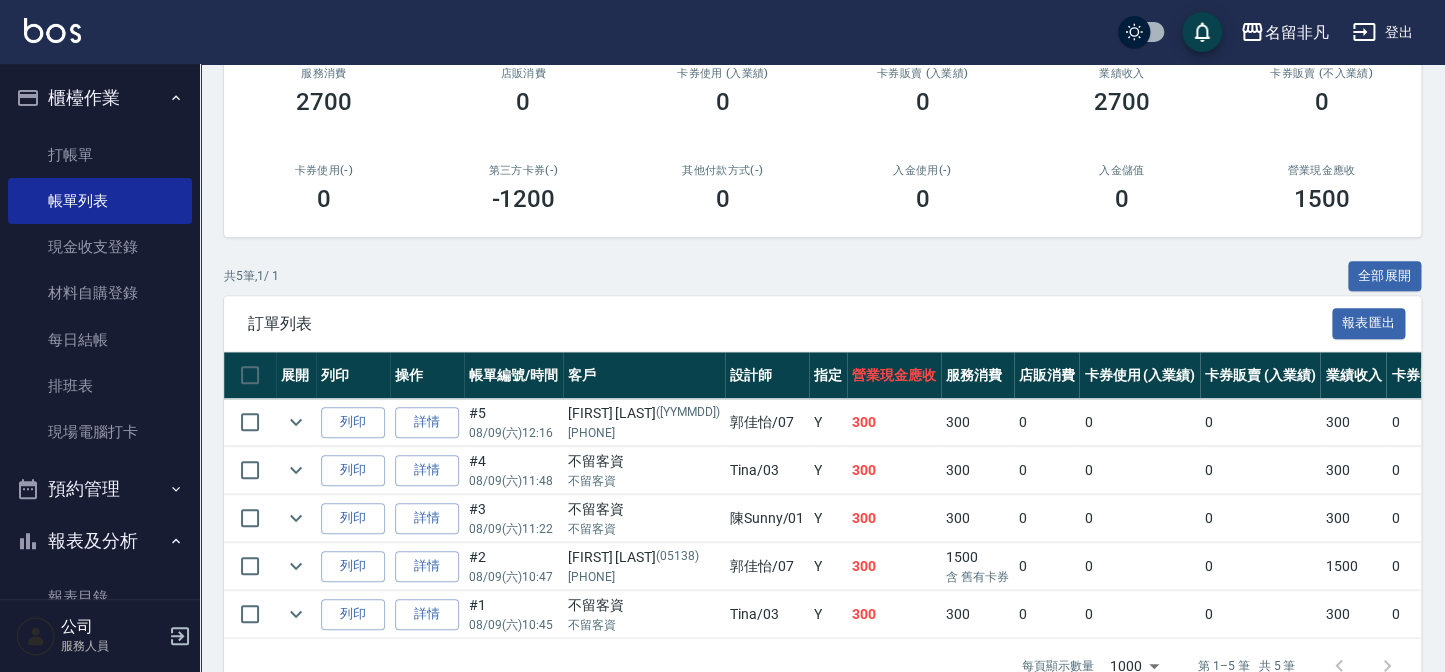 scroll, scrollTop: 272, scrollLeft: 0, axis: vertical 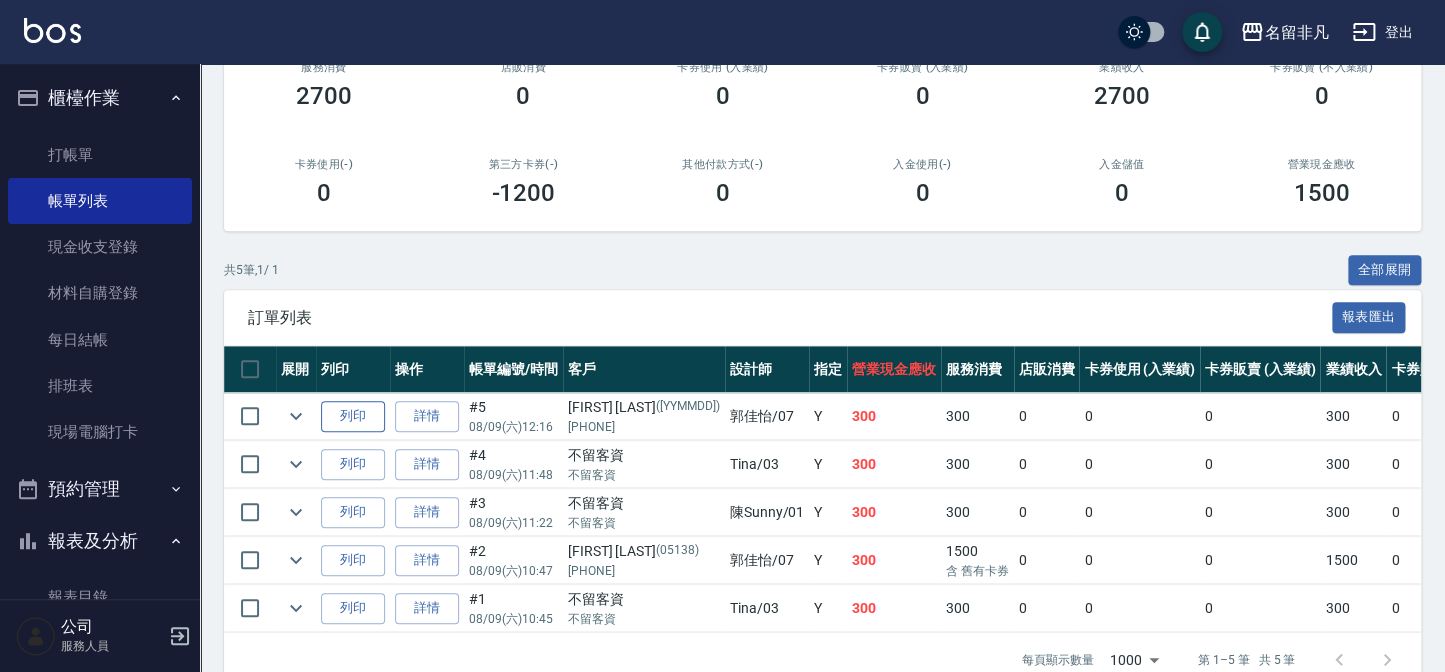 click on "列印" at bounding box center (353, 416) 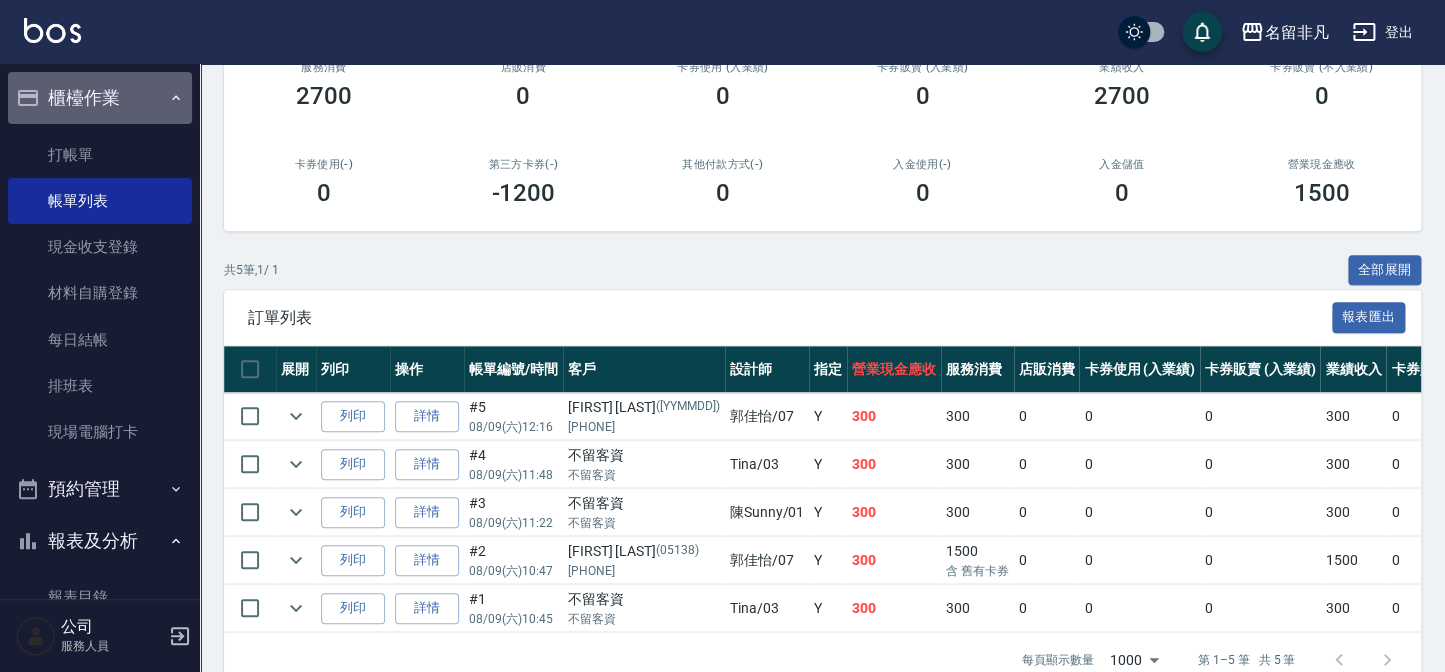 click on "櫃檯作業" at bounding box center [100, 98] 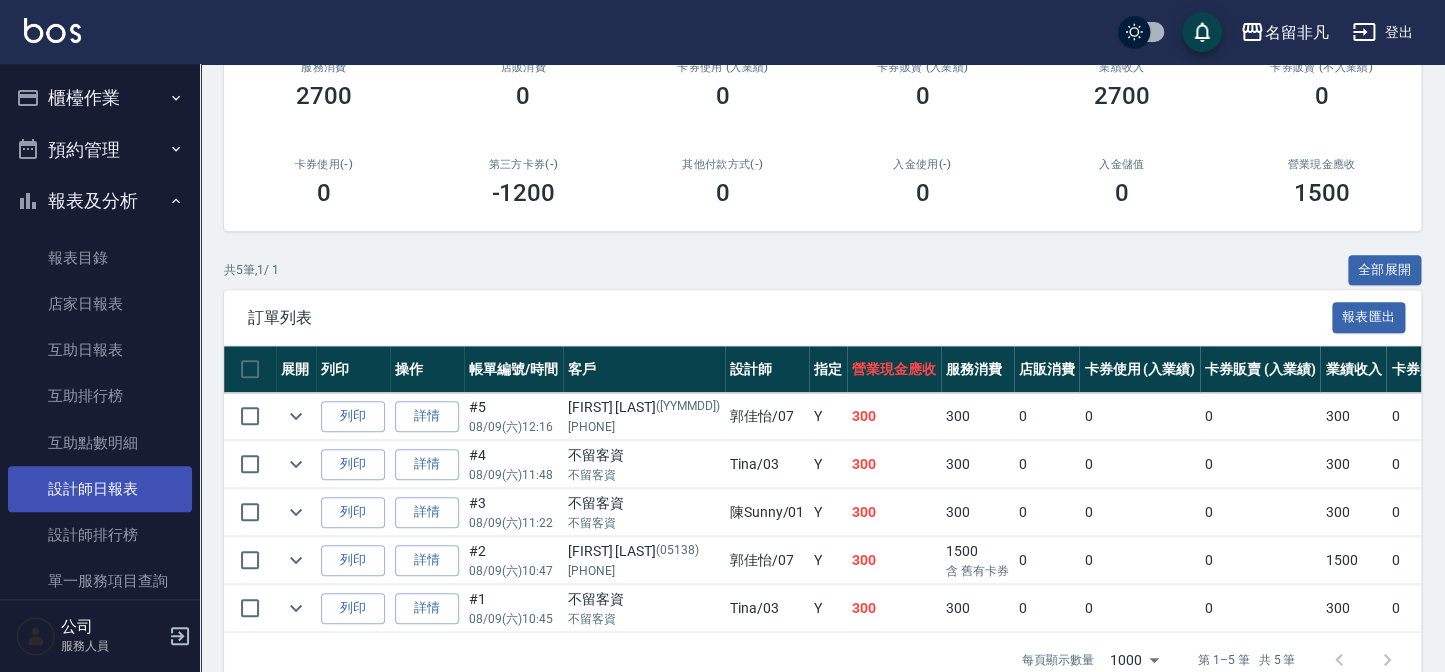 click on "設計師日報表" at bounding box center [100, 489] 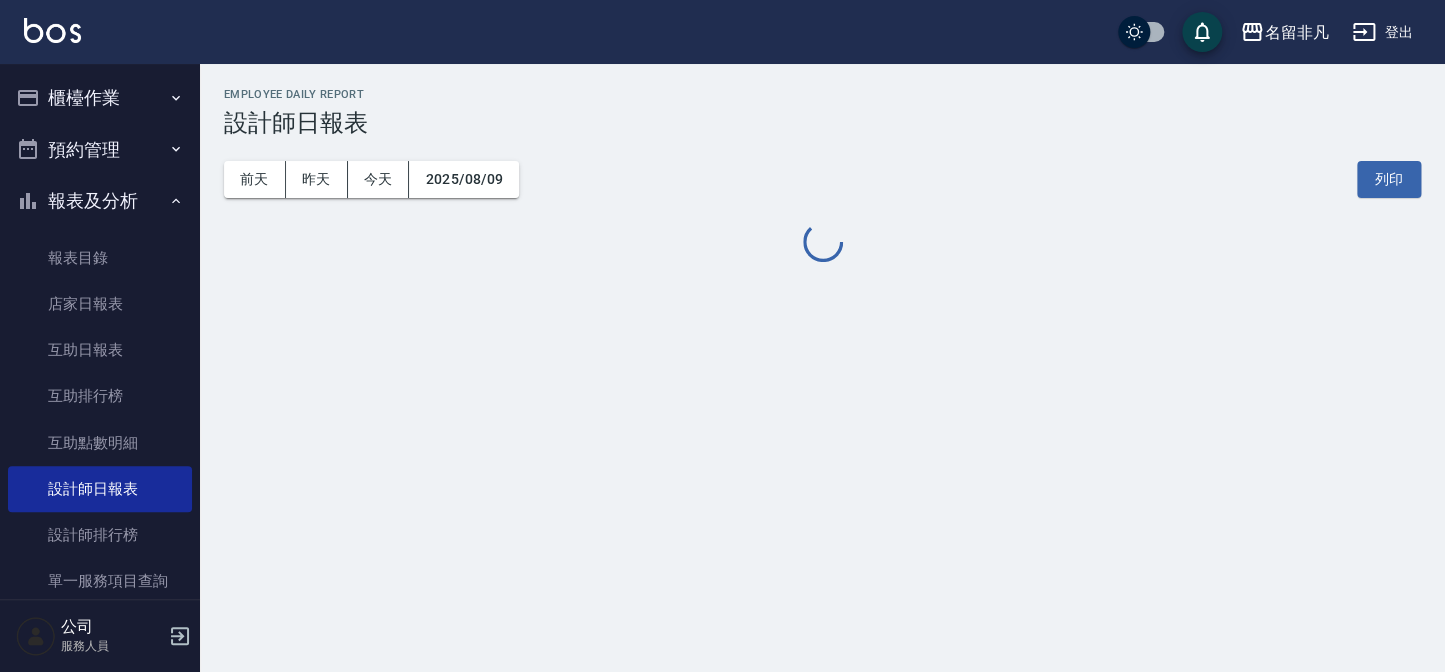 scroll, scrollTop: 0, scrollLeft: 0, axis: both 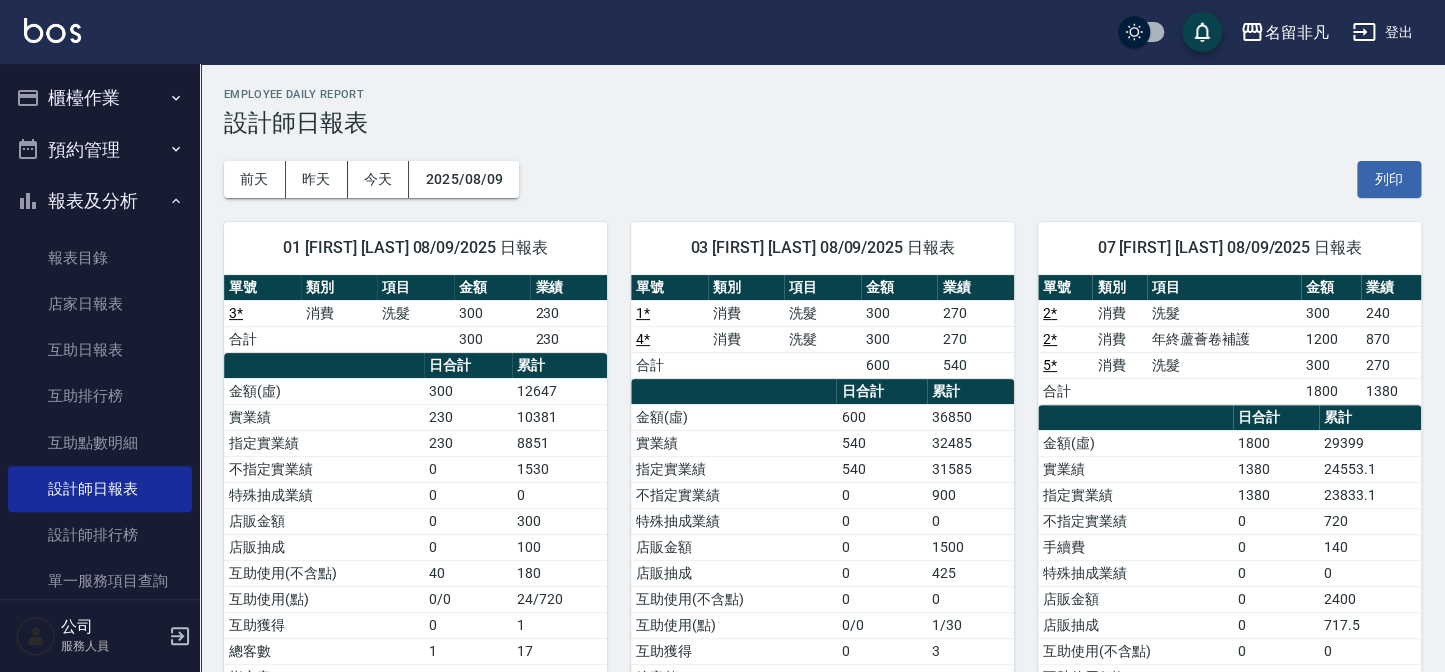 click on "報表及分析" at bounding box center [100, 201] 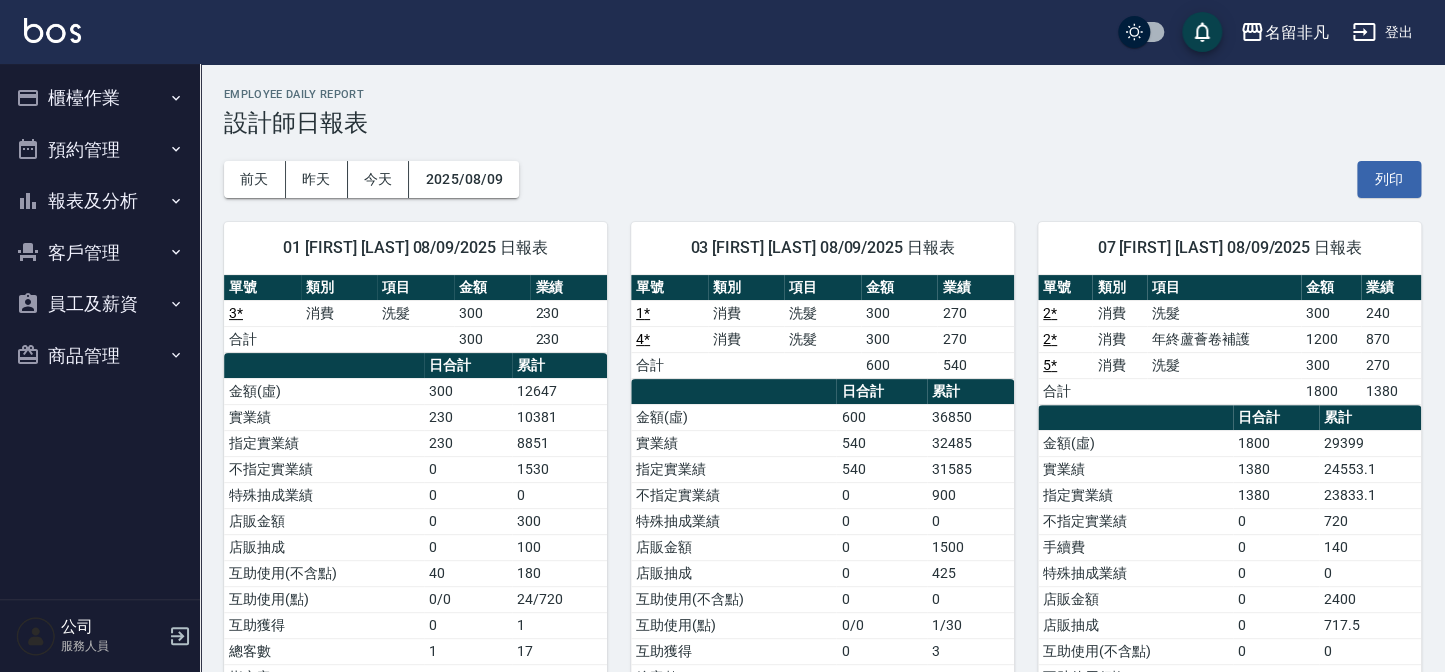 click on "櫃檯作業 打帳單 帳單列表 現金收支登錄 材料自購登錄 每日結帳 排班表 現場電腦打卡 預約管理 預約管理 單日預約紀錄 單週預約紀錄 報表及分析 報表目錄 店家日報表 互助日報表 互助排行榜 互助點數明細 設計師日報表 設計師排行榜 單一服務項目查詢 店販抽成明細 每日收支明細 客戶管理 客戶列表 卡券管理 入金管理 員工及薪資 員工列表 商品管理 商品分類設定 商品列表" at bounding box center (100, 226) 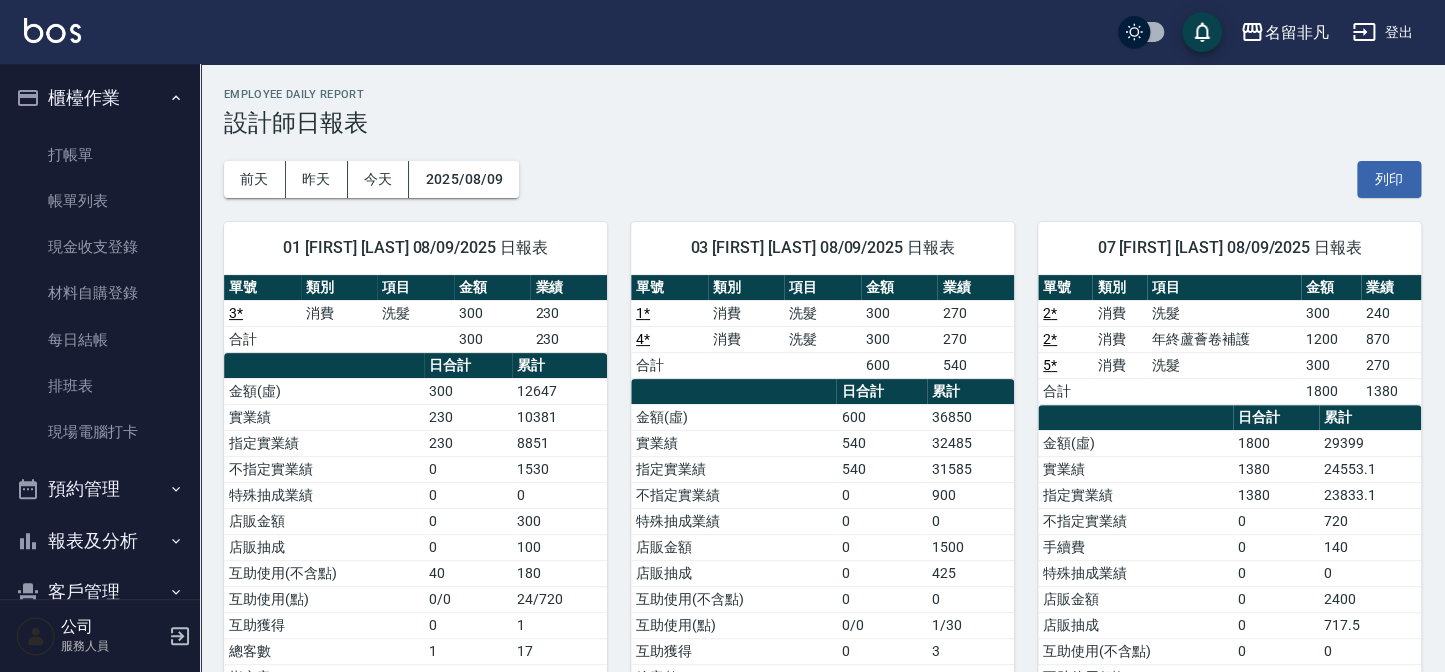 click on "櫃檯作業" at bounding box center [100, 98] 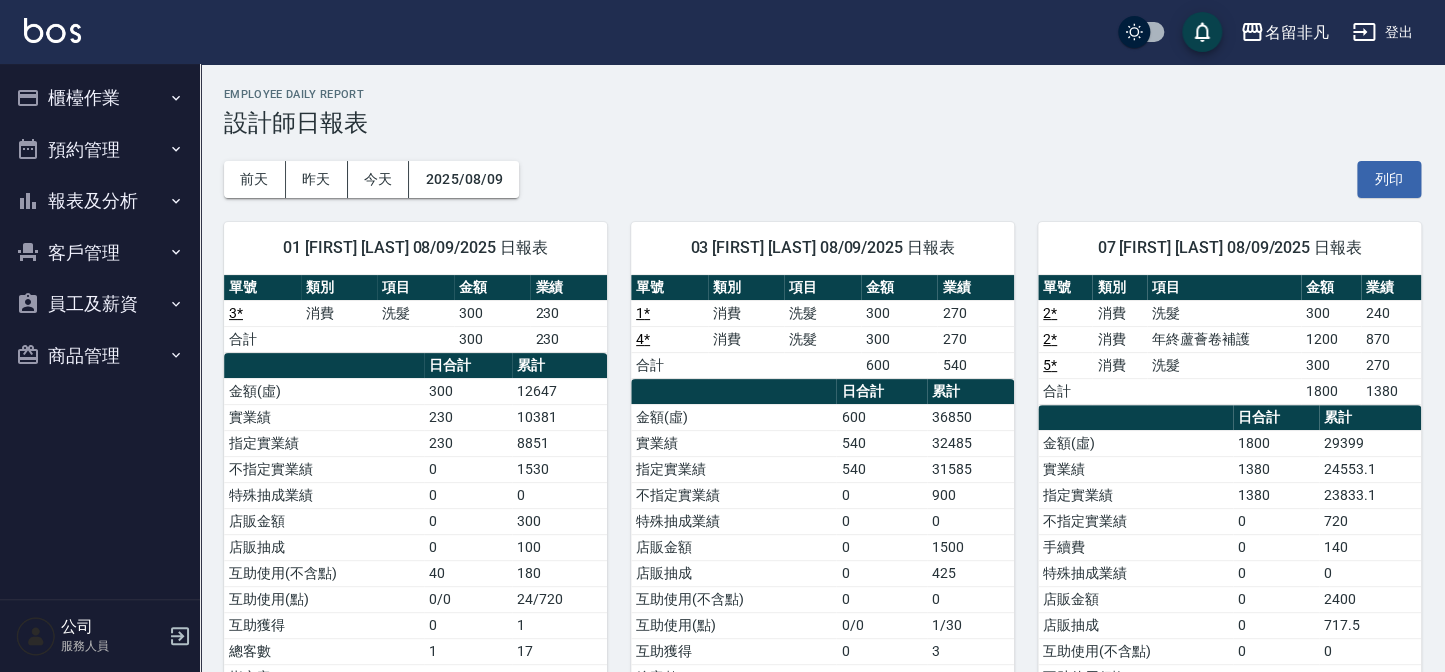 click on "櫃檯作業" at bounding box center (100, 98) 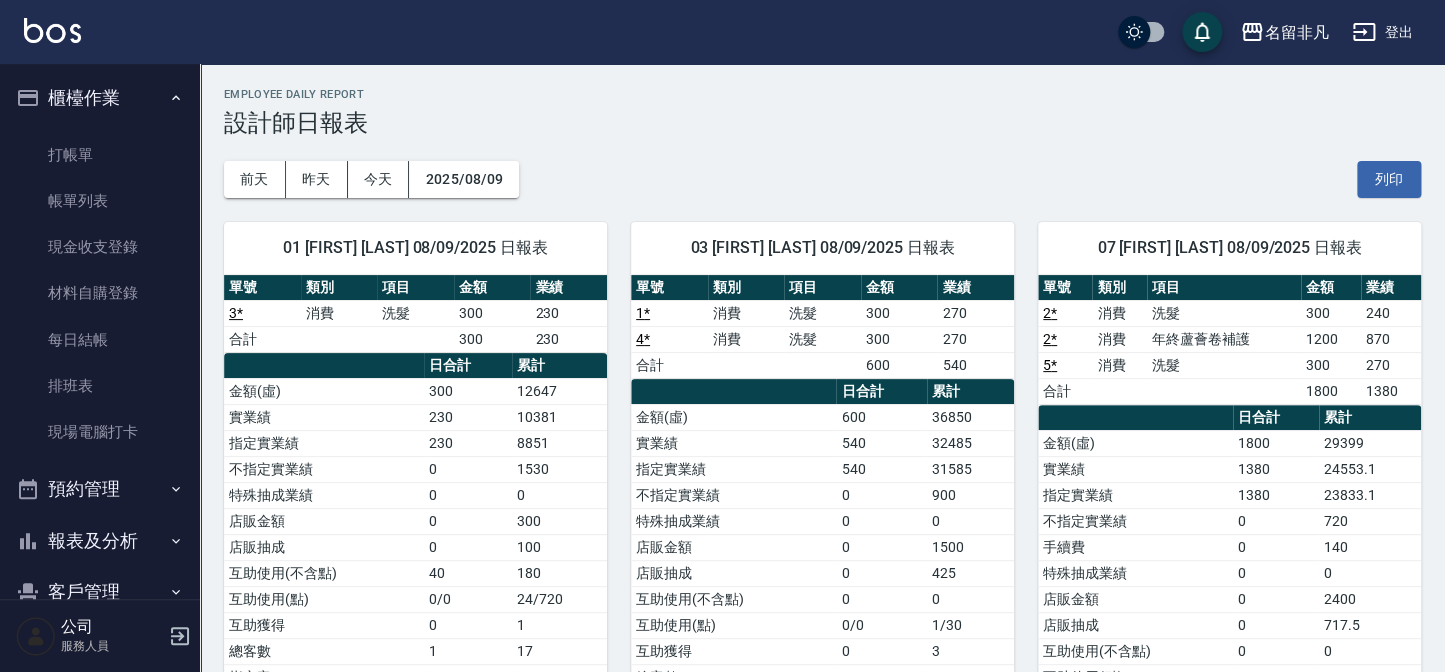 drag, startPoint x: 59, startPoint y: 219, endPoint x: 705, endPoint y: 396, distance: 669.8097 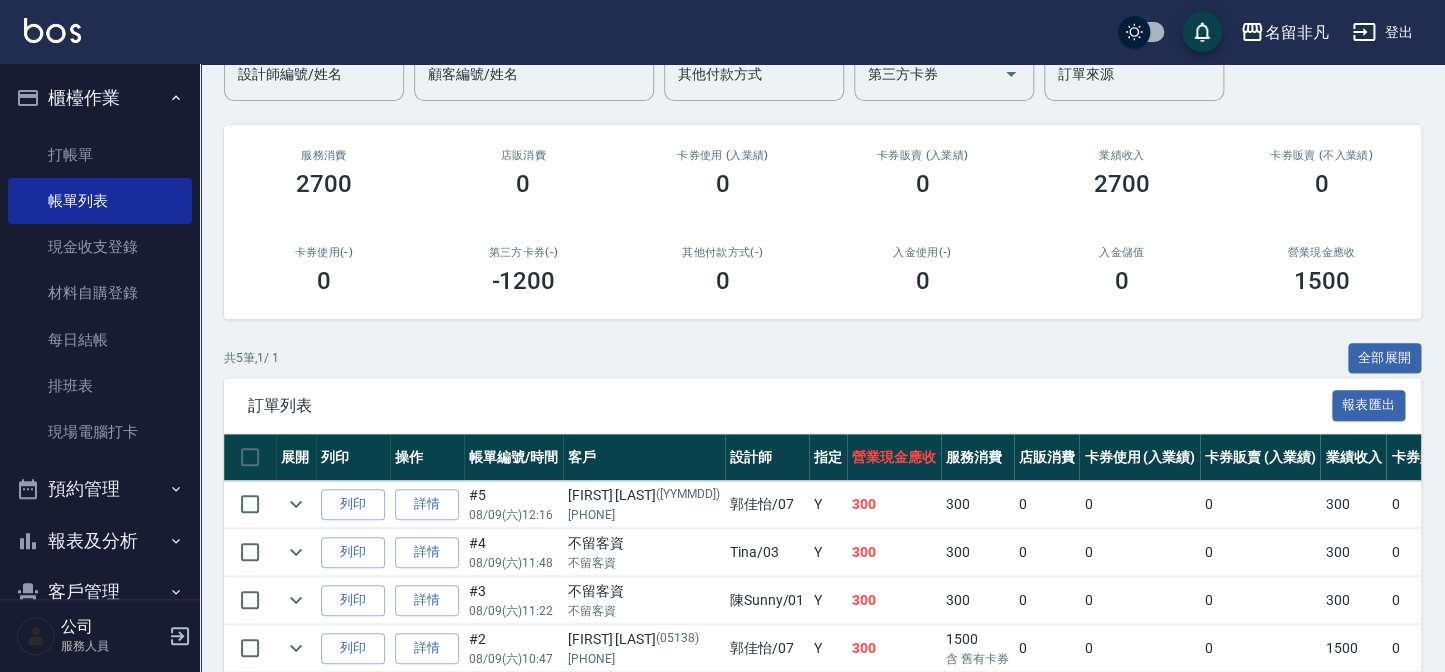 scroll, scrollTop: 272, scrollLeft: 0, axis: vertical 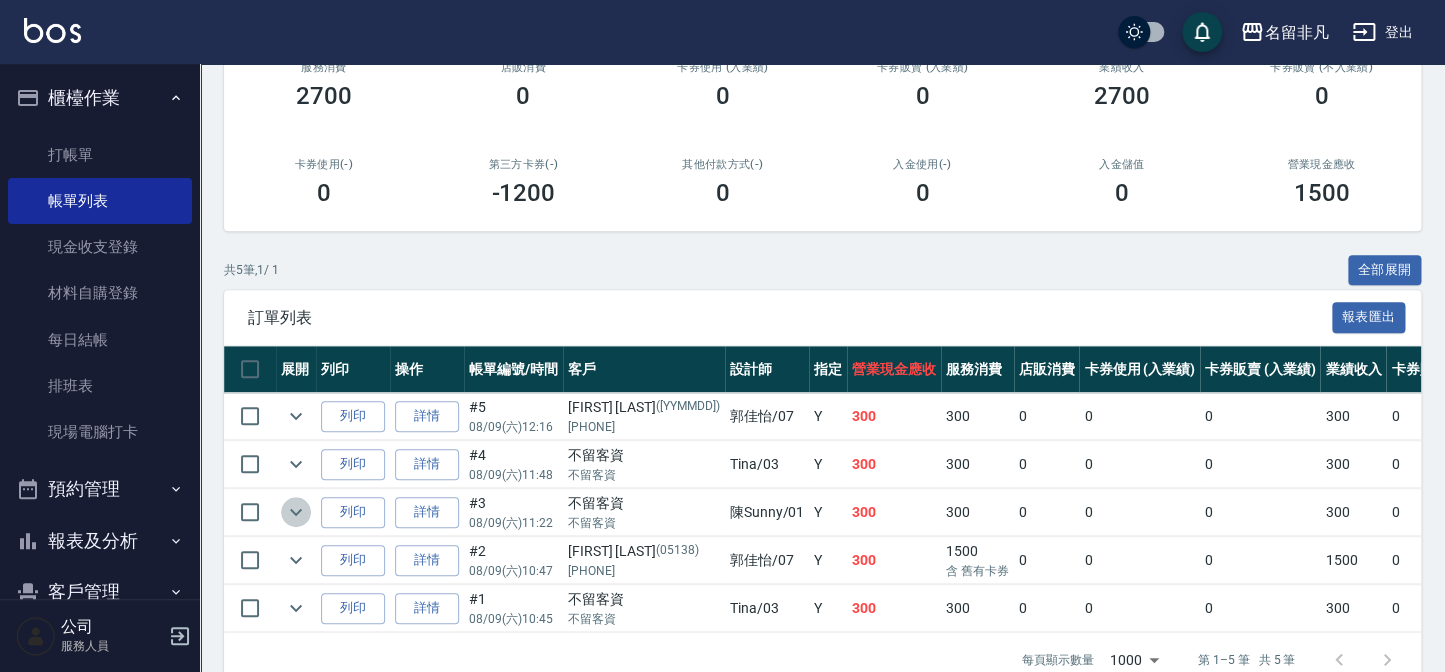 click 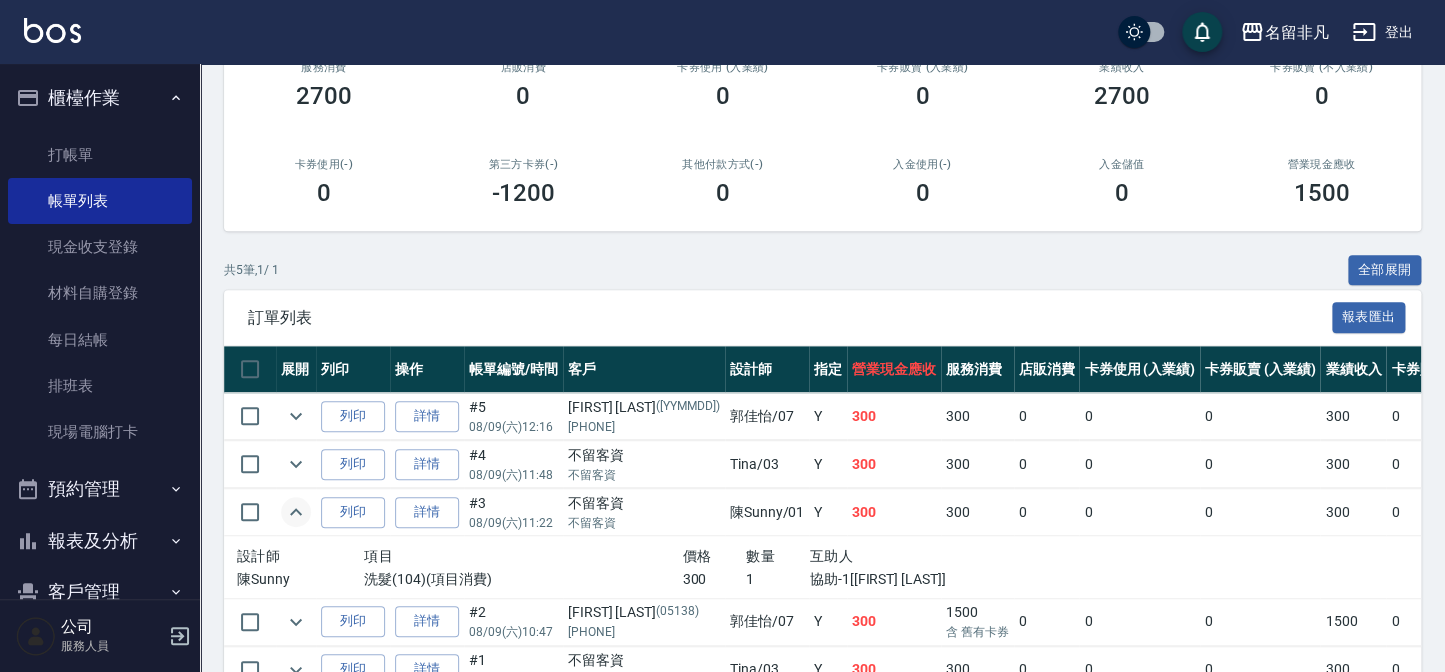 click 